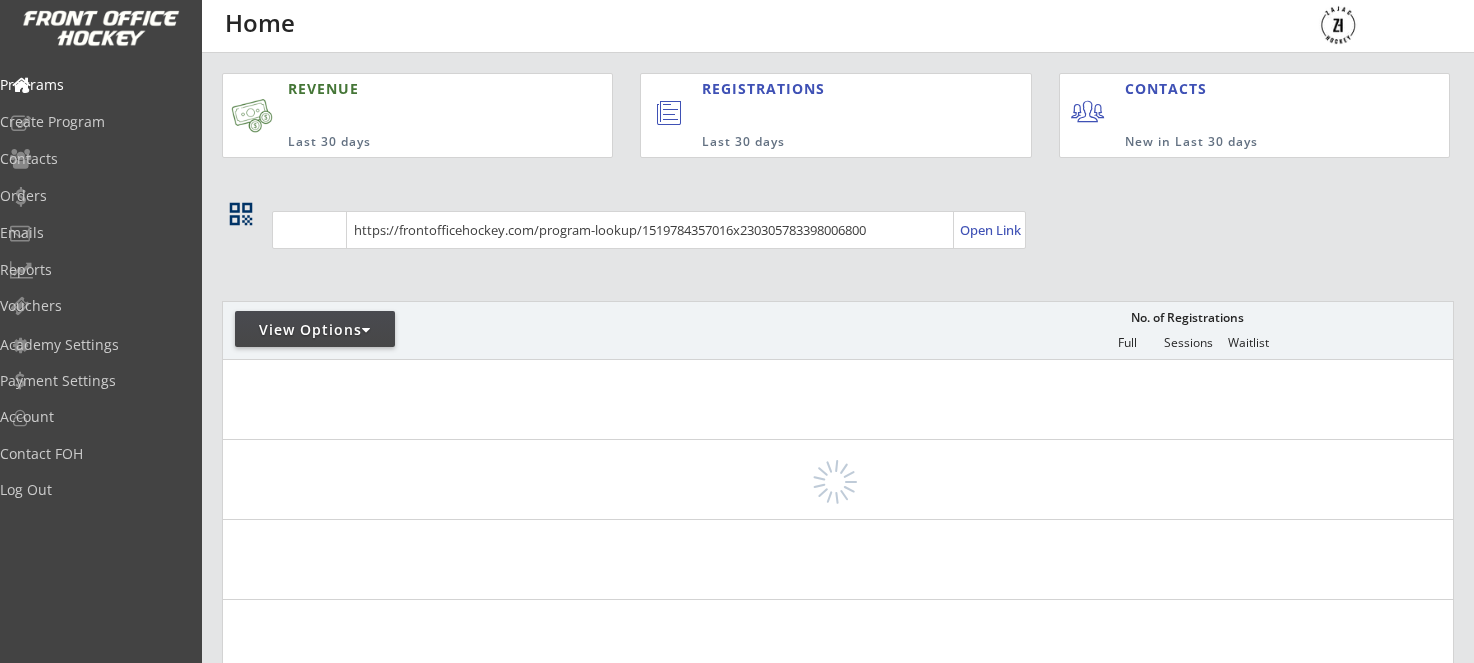 scroll, scrollTop: 0, scrollLeft: 0, axis: both 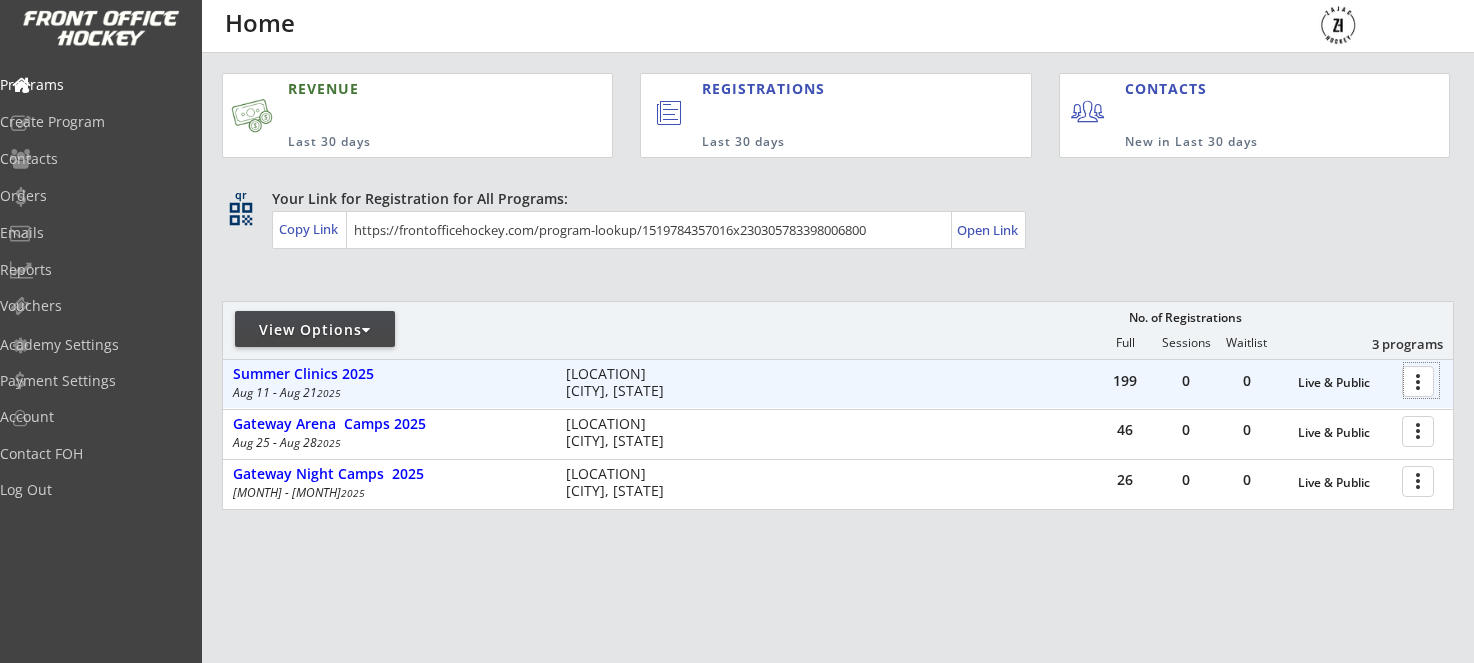 click at bounding box center (1421, 380) 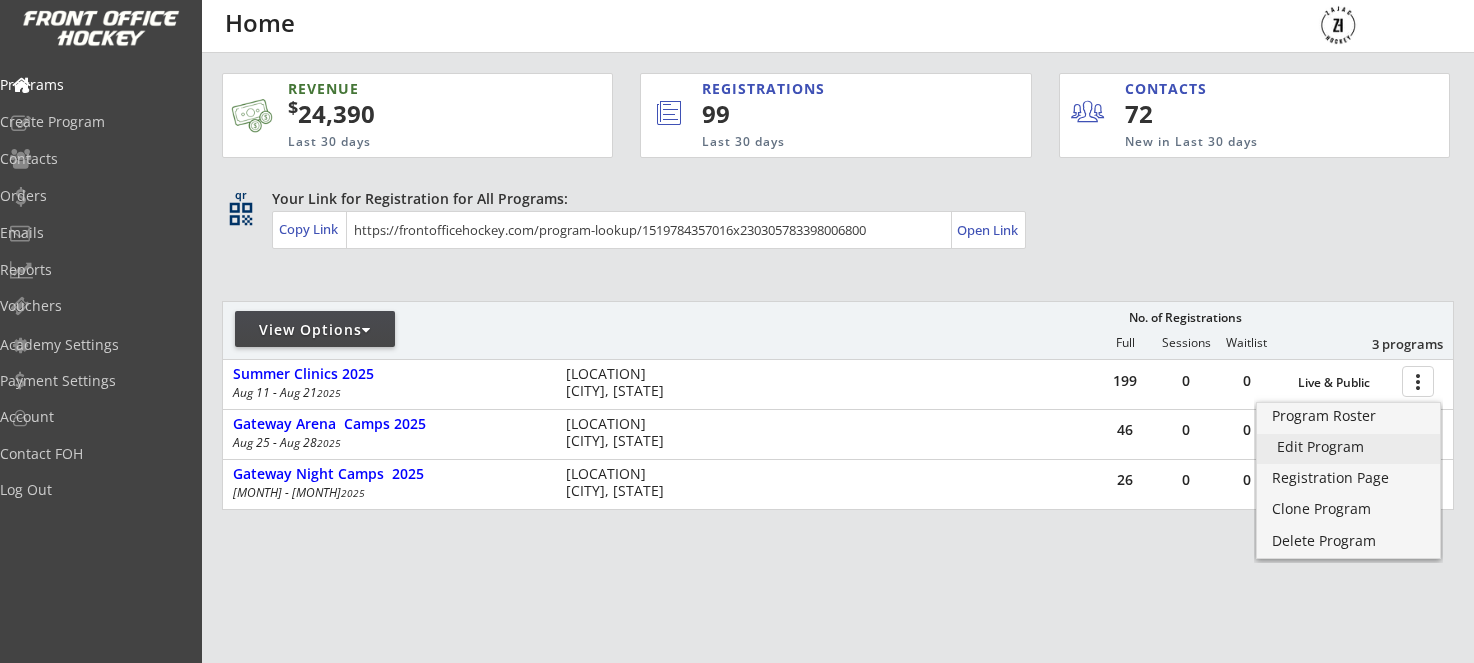 click on "Edit Program" at bounding box center [1348, 447] 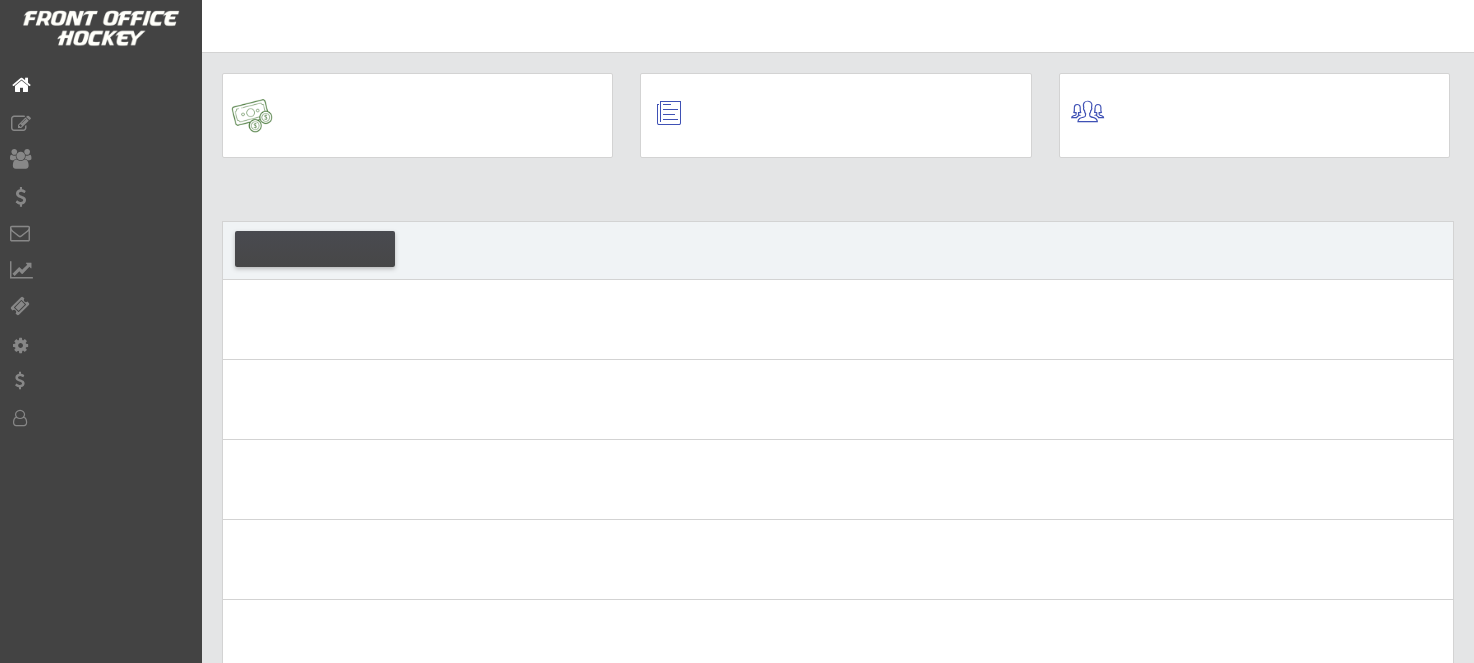 scroll, scrollTop: 0, scrollLeft: 0, axis: both 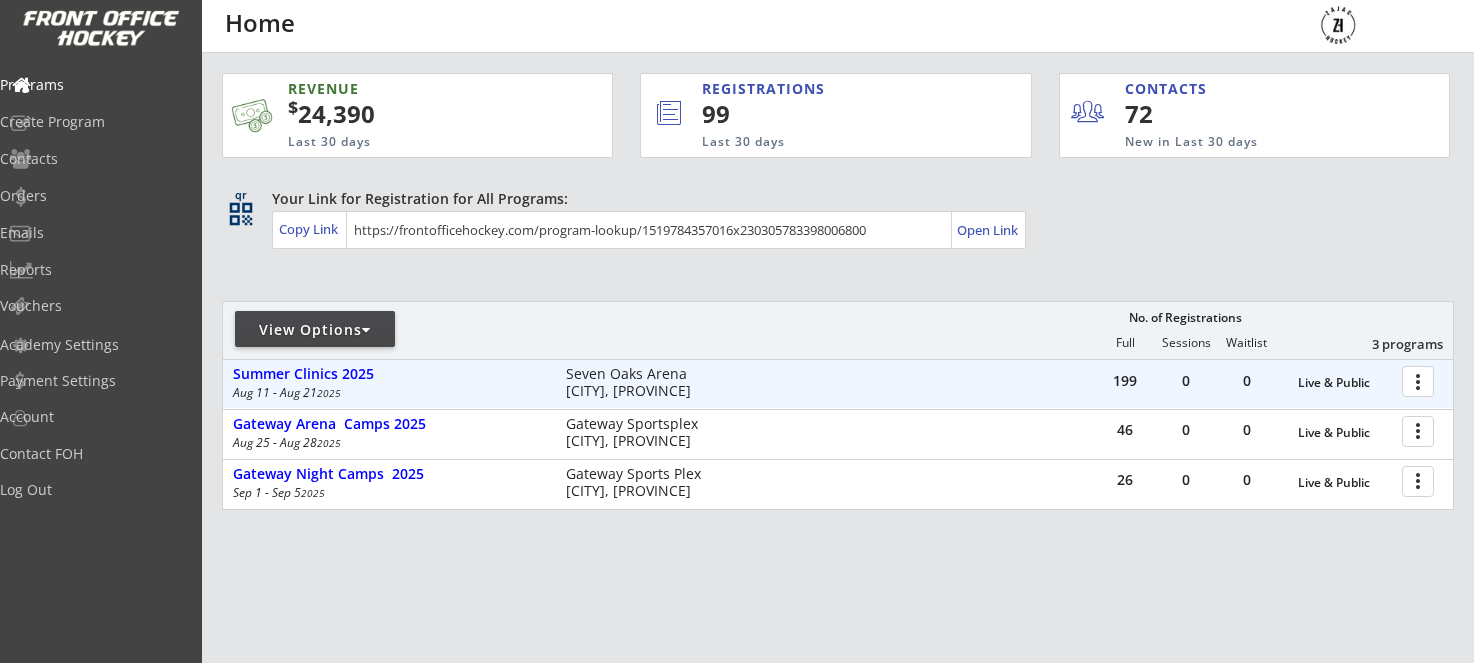 drag, startPoint x: 1423, startPoint y: 386, endPoint x: 1419, endPoint y: 399, distance: 13.601471 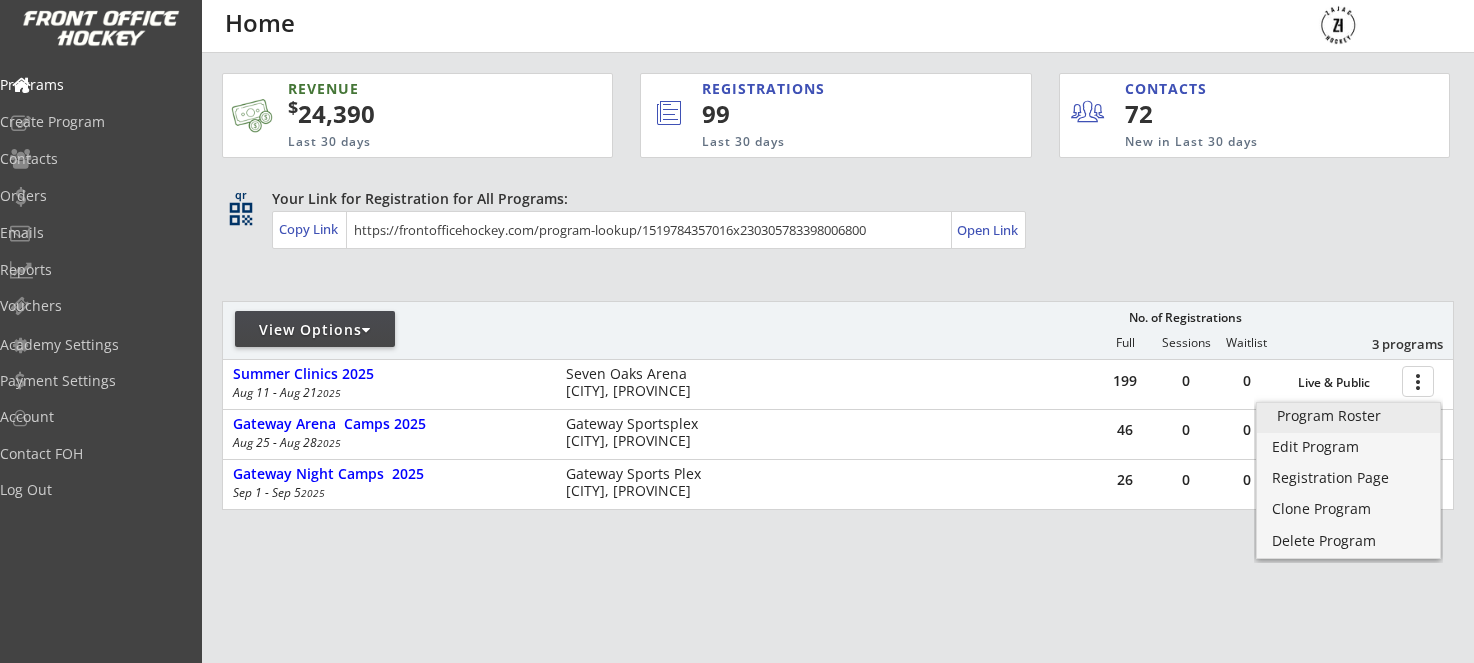 click on "Program Roster" at bounding box center (1348, 416) 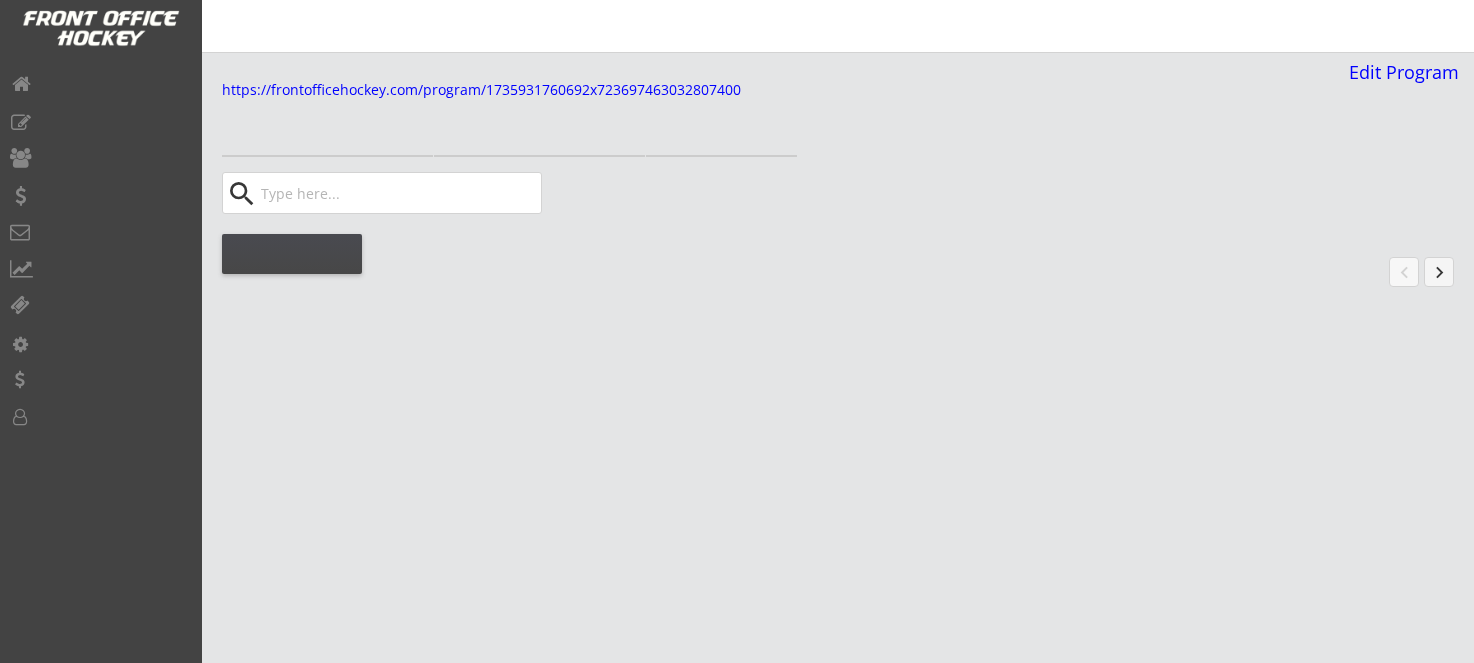 scroll, scrollTop: 0, scrollLeft: 0, axis: both 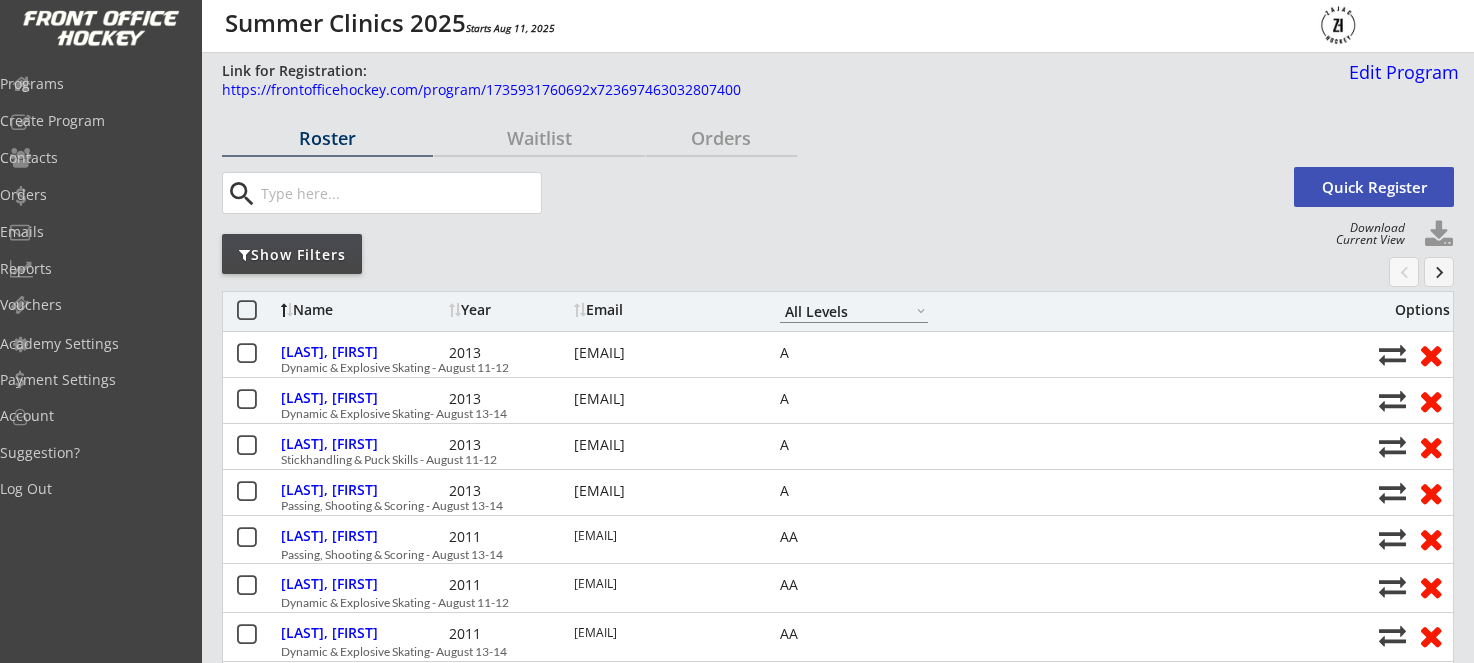 drag, startPoint x: 324, startPoint y: 261, endPoint x: 395, endPoint y: 280, distance: 73.4983 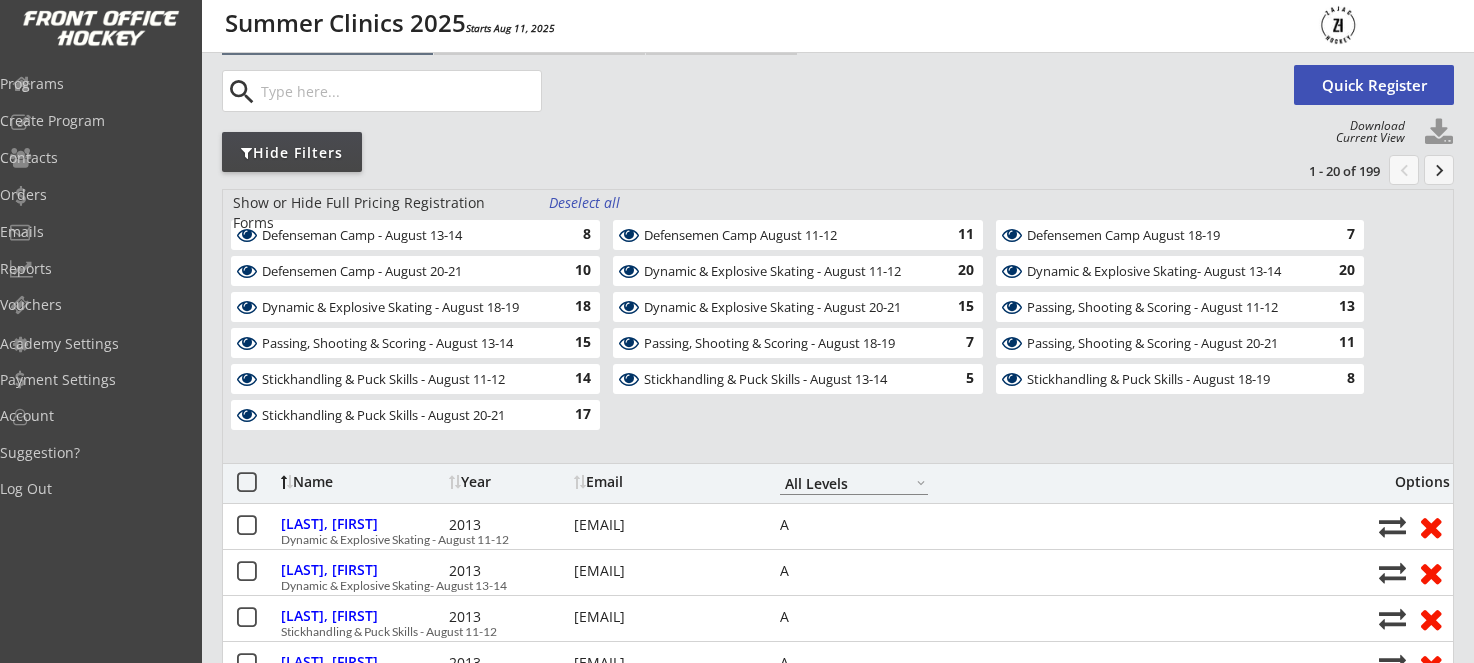 scroll, scrollTop: 102, scrollLeft: 0, axis: vertical 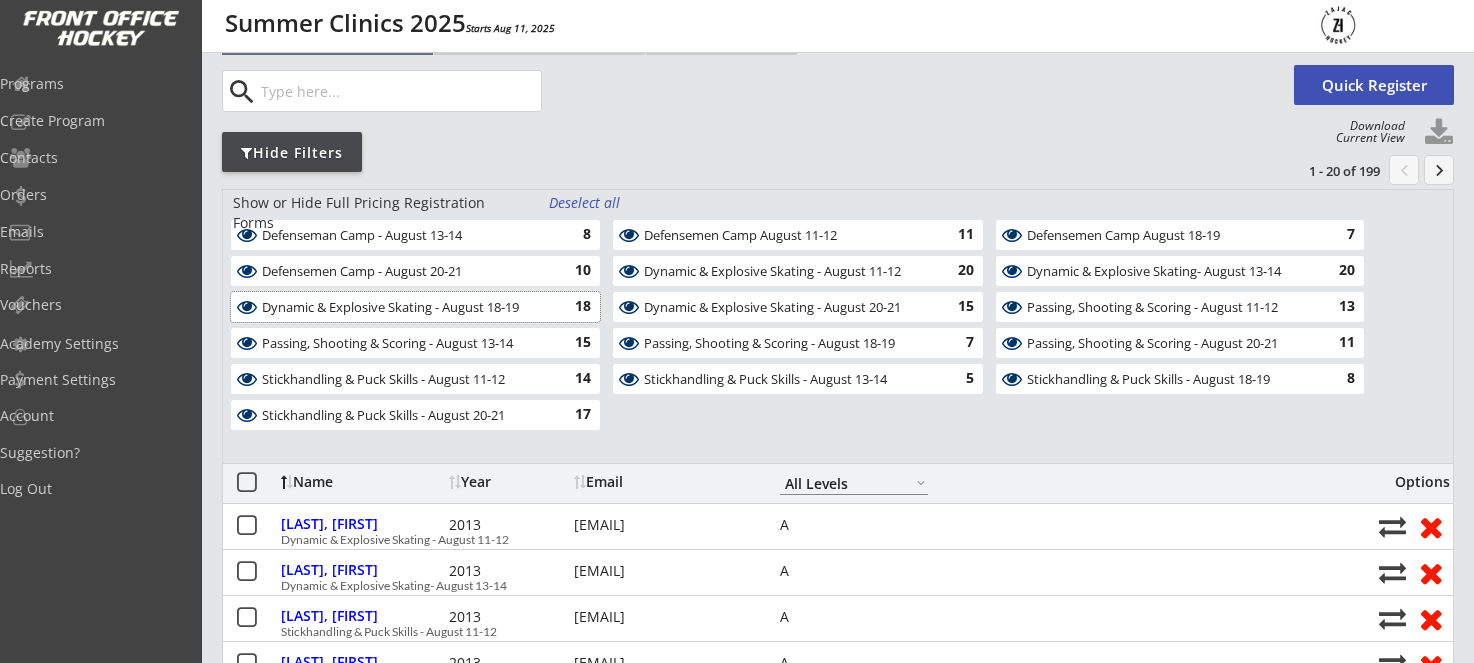 click on "Dynamic & Explosive Skating - August 18-19" at bounding box center [404, 308] 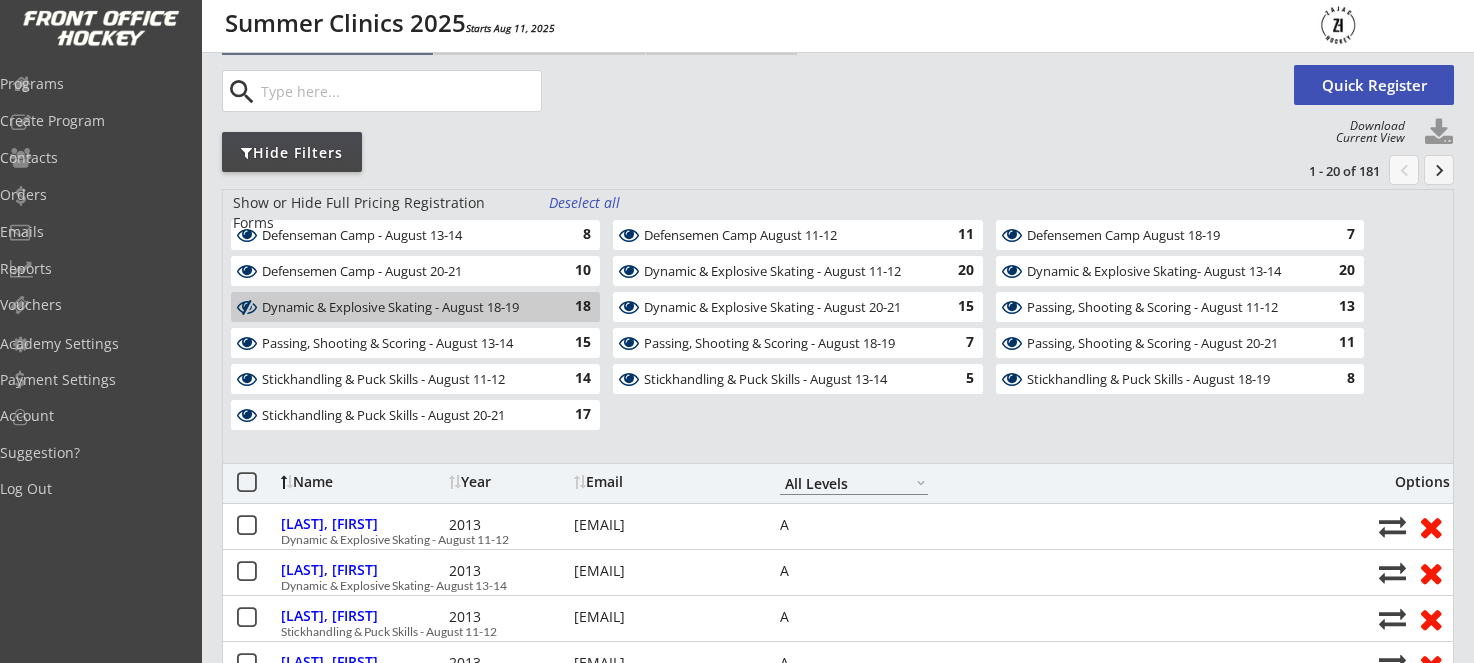 click on "Dynamic & Explosive Skating - August 18-19" at bounding box center [404, 308] 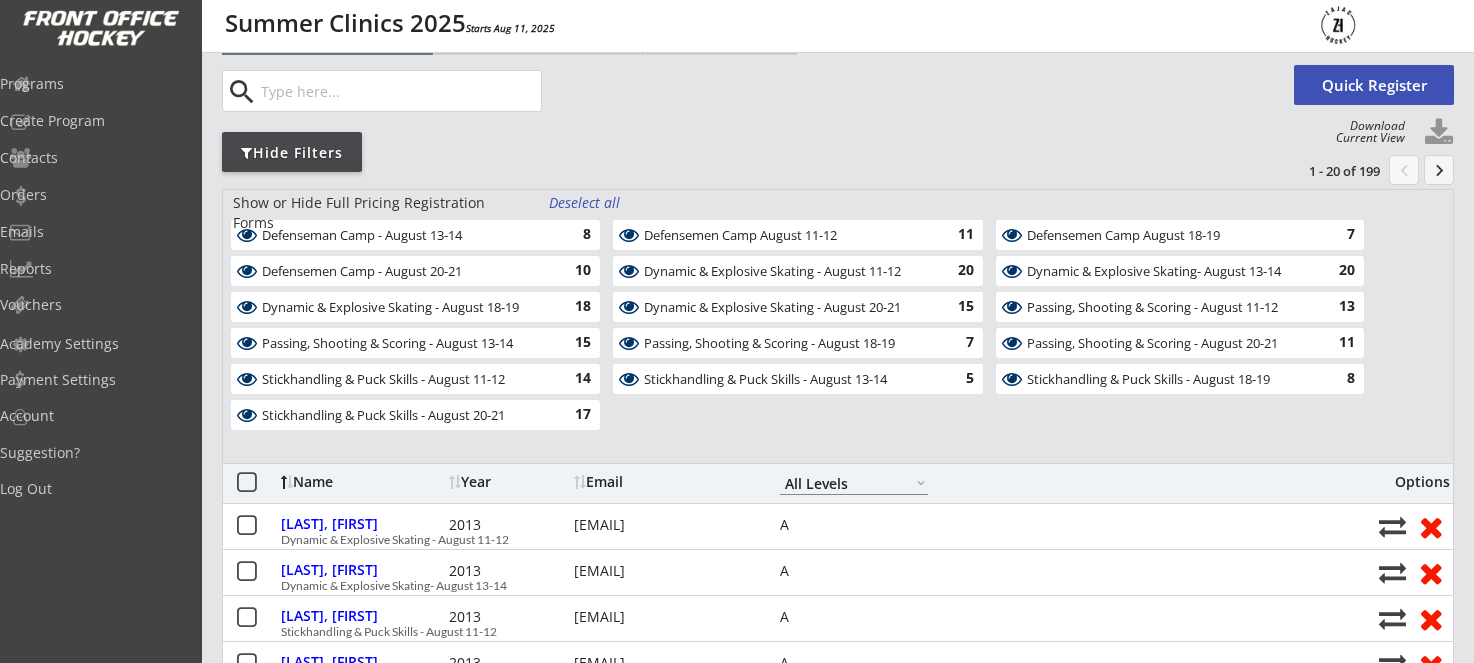 click on "Passing, Shooting & Scoring - August 13-14 15" at bounding box center (415, 343) 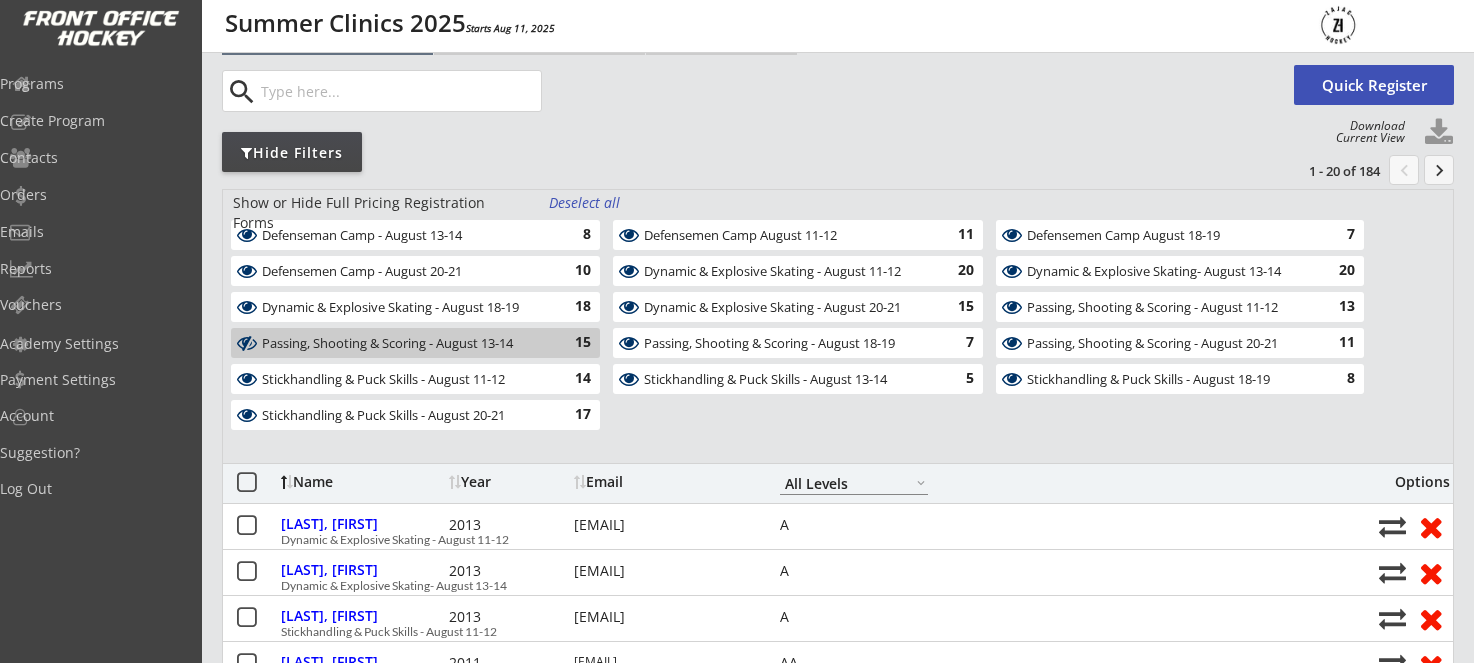 click on "Stickhandling & Puck Skills - August 11-12 14" at bounding box center [415, 379] 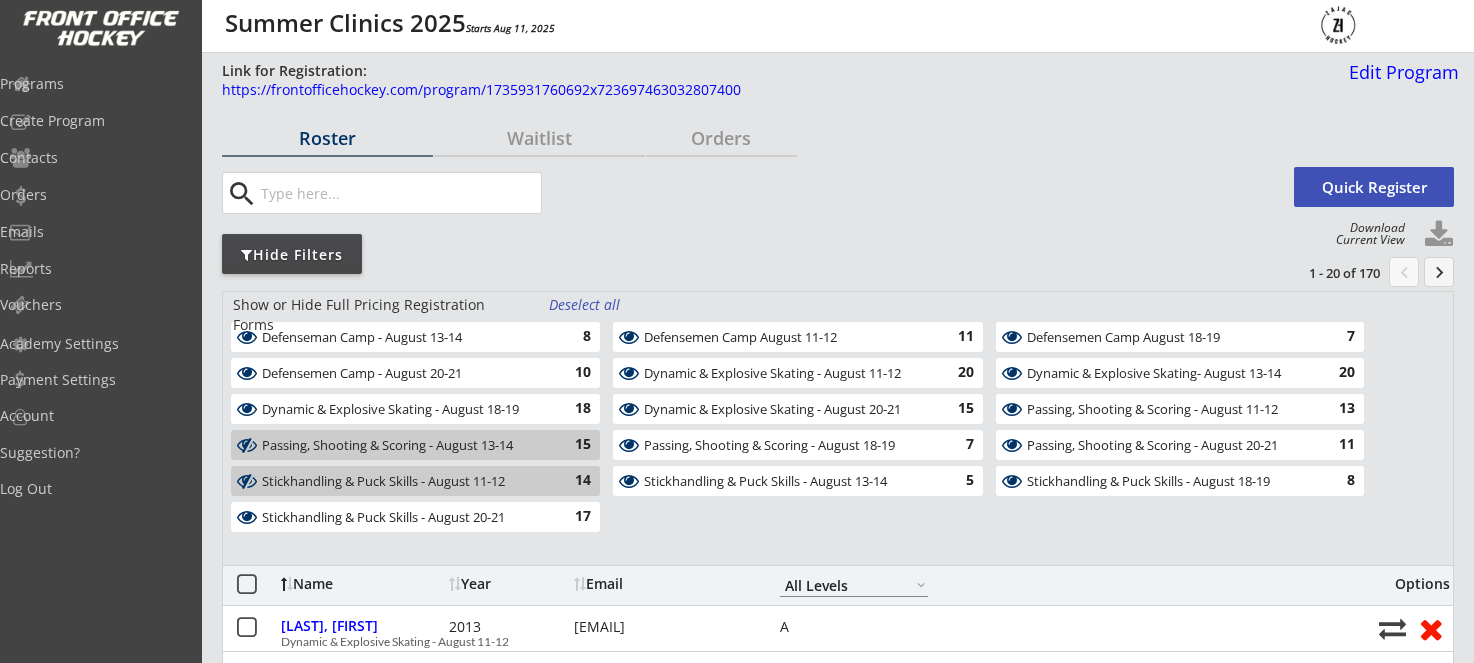 scroll, scrollTop: 0, scrollLeft: 0, axis: both 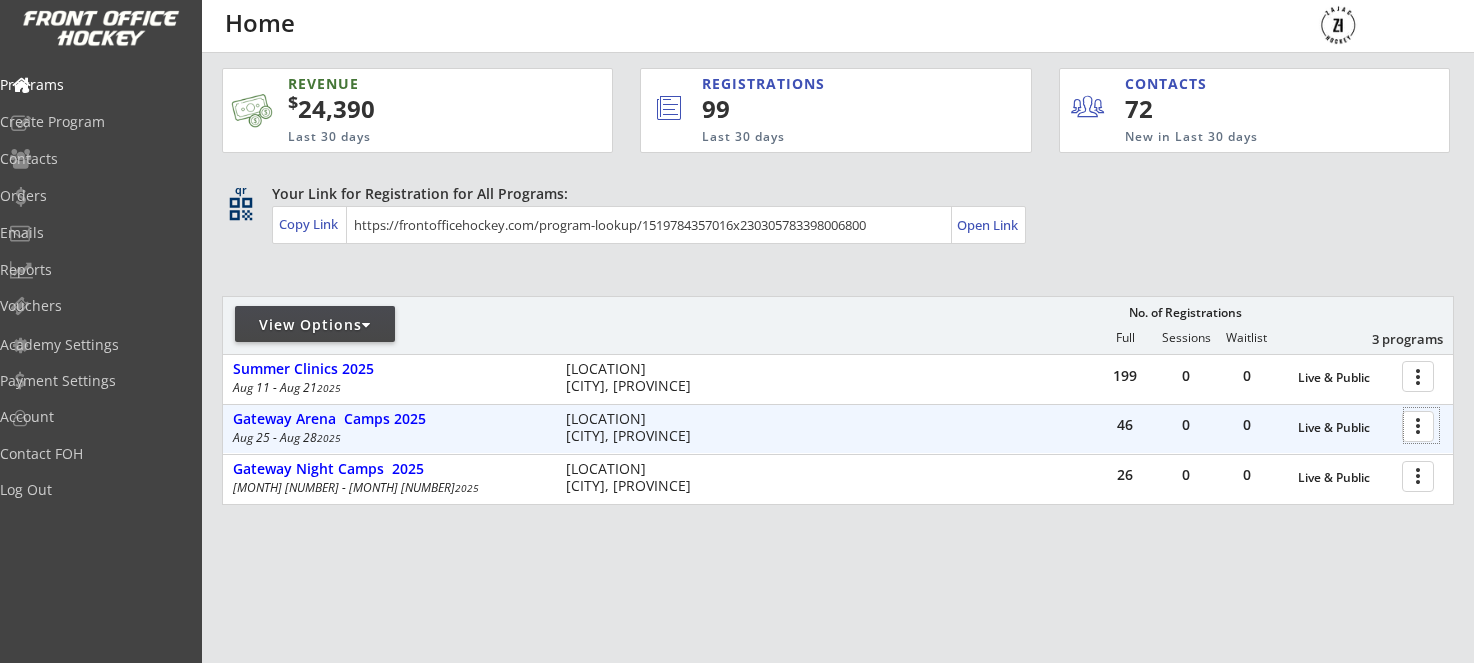 click at bounding box center [1421, 425] 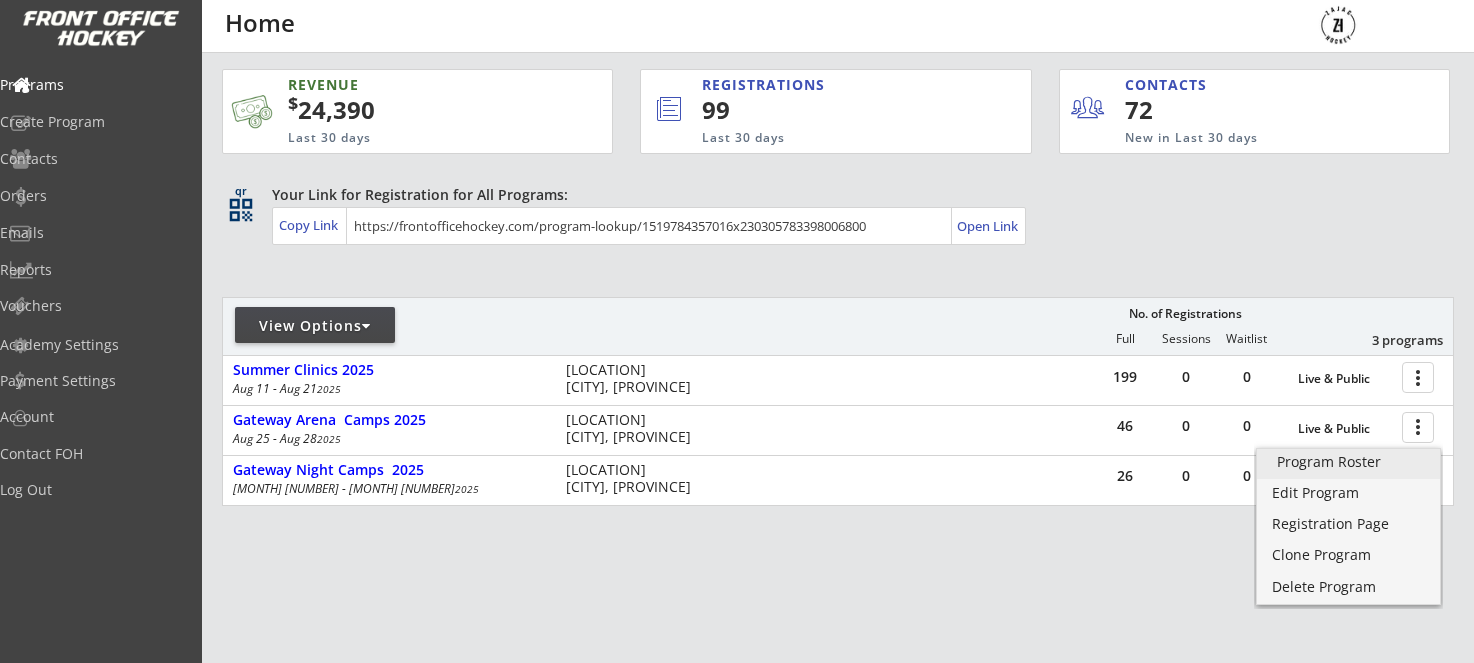 click on "Program Roster" at bounding box center (1348, 462) 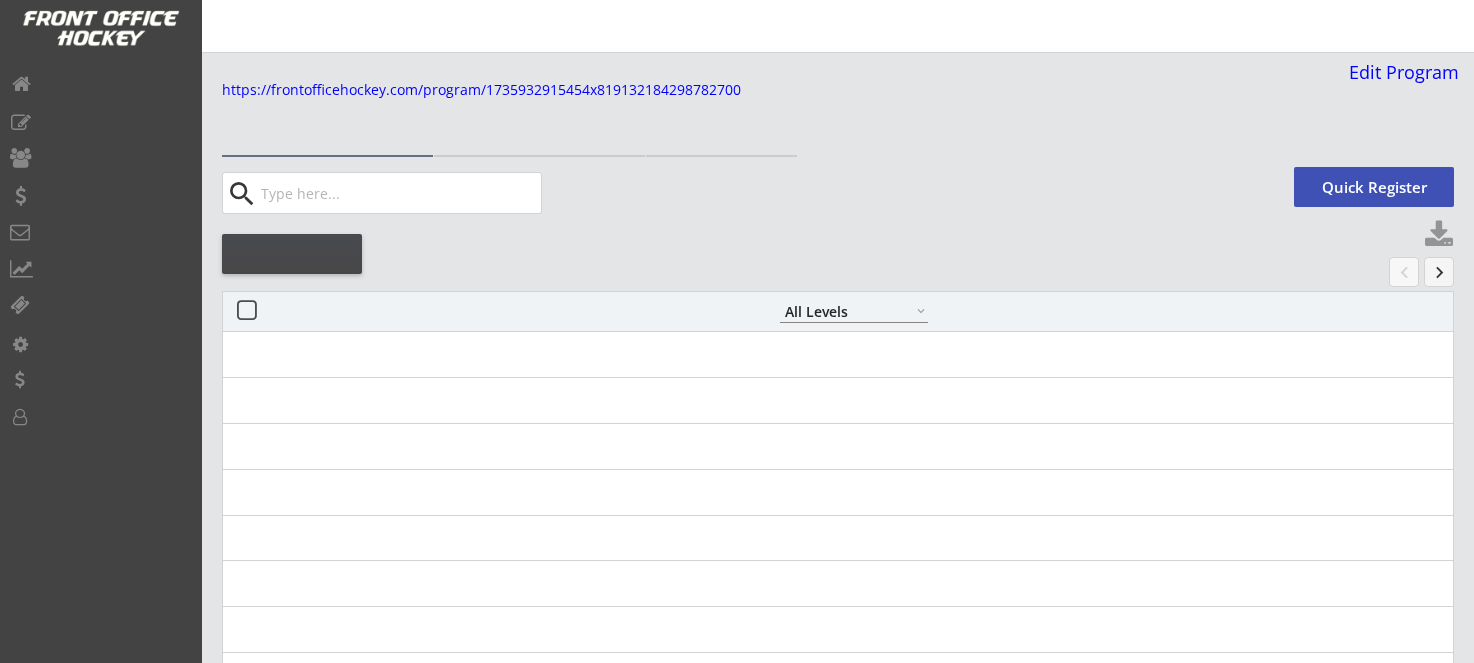 select on ""All Levels"" 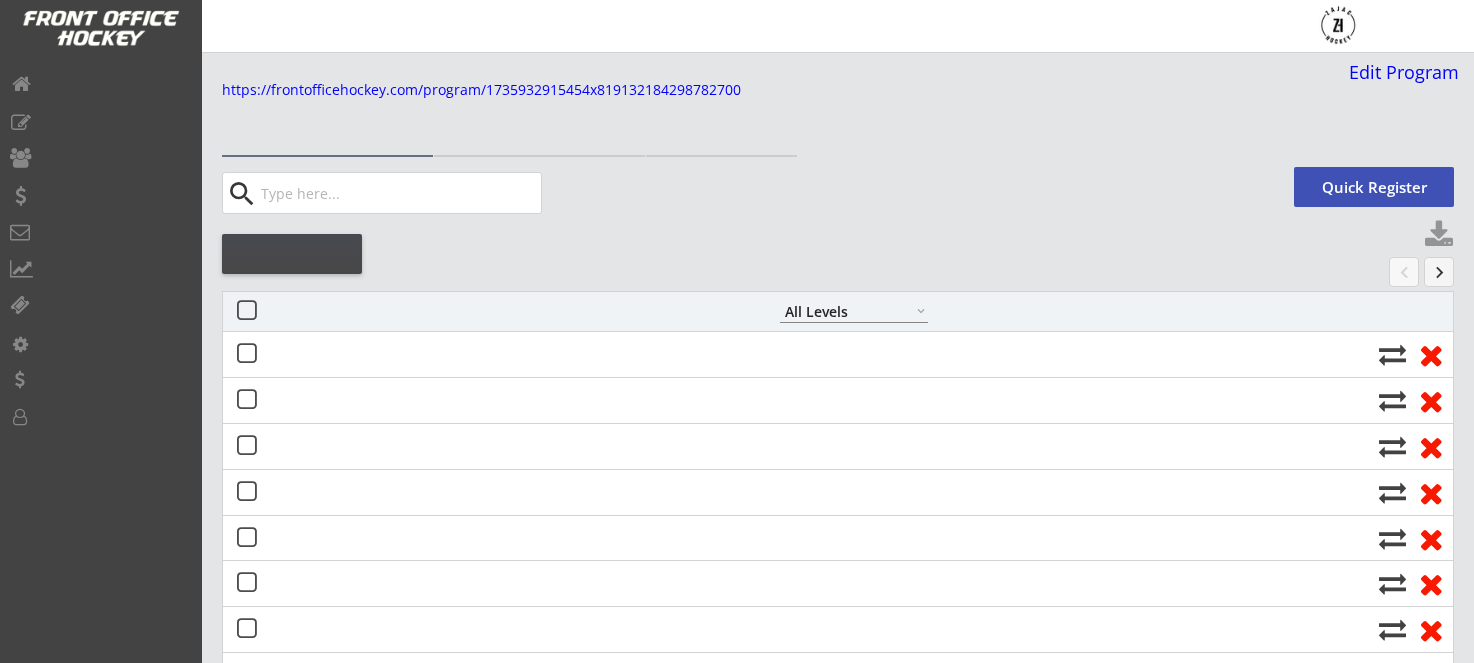scroll, scrollTop: 0, scrollLeft: 0, axis: both 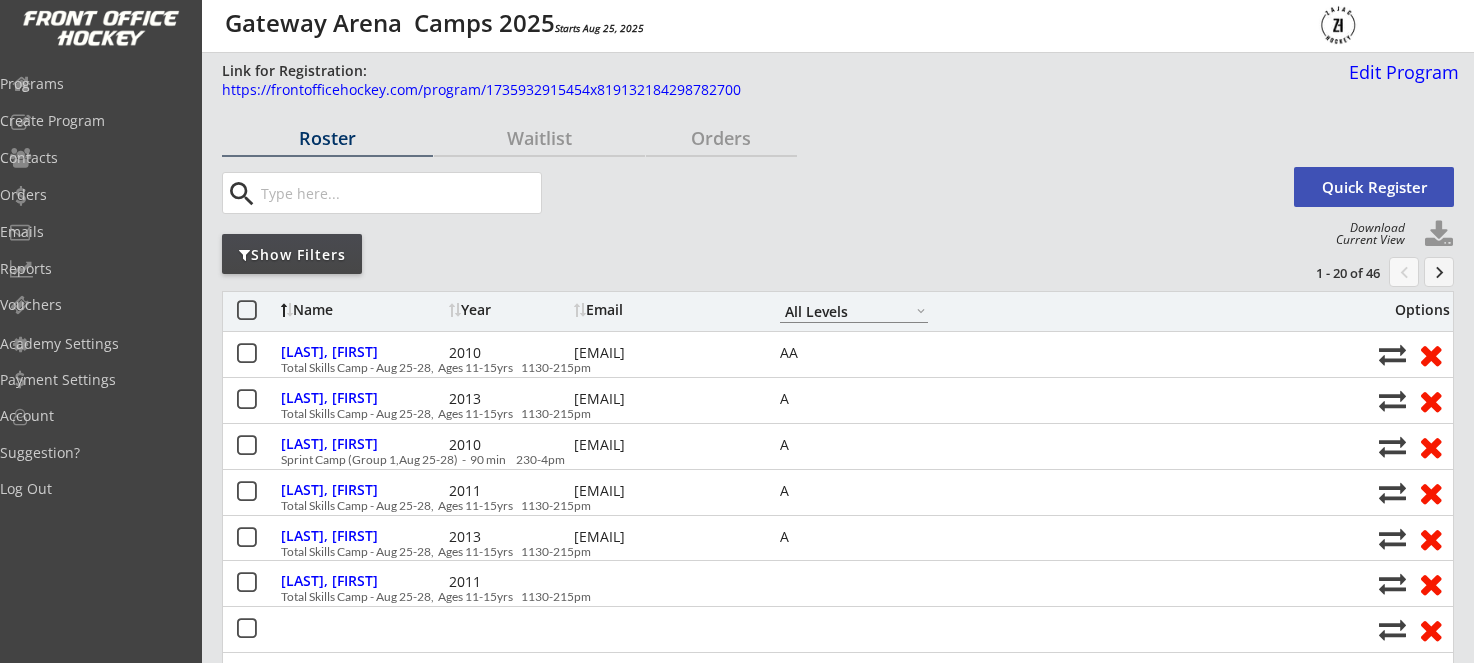click on "Show Filters" at bounding box center (292, 255) 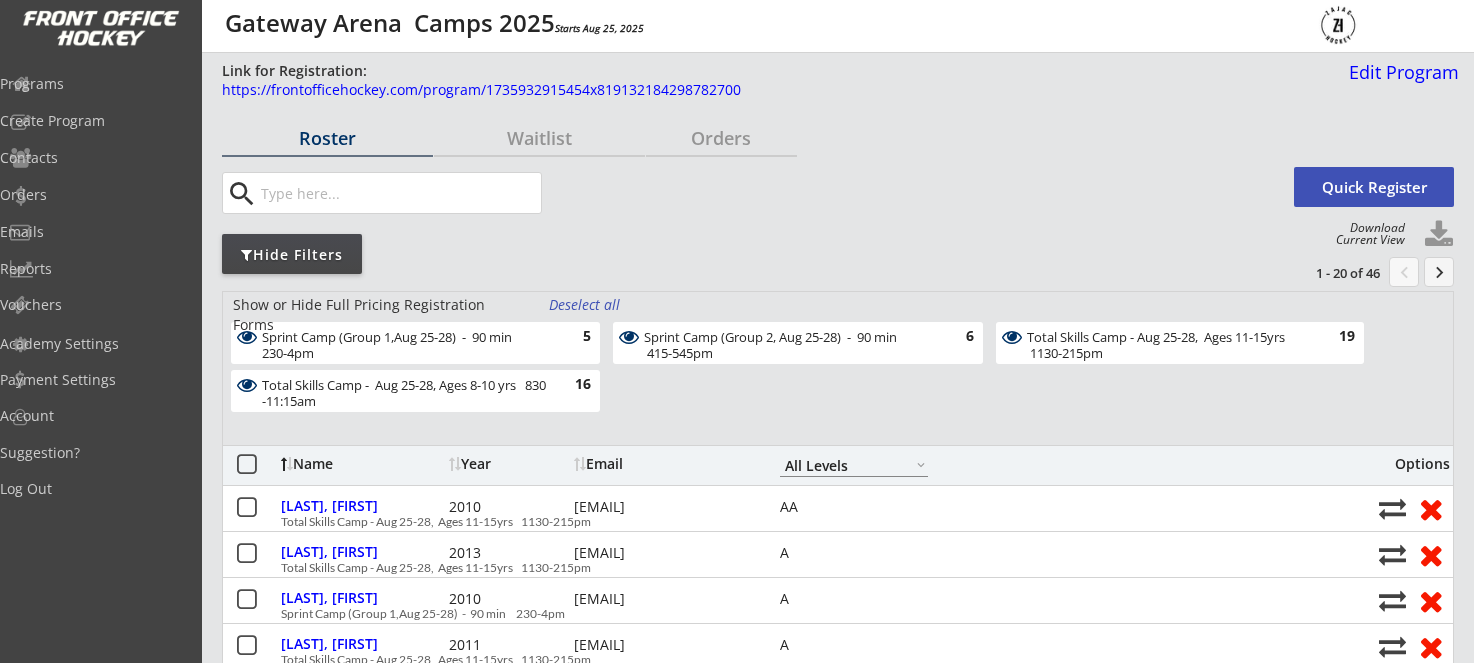 scroll, scrollTop: 119, scrollLeft: 0, axis: vertical 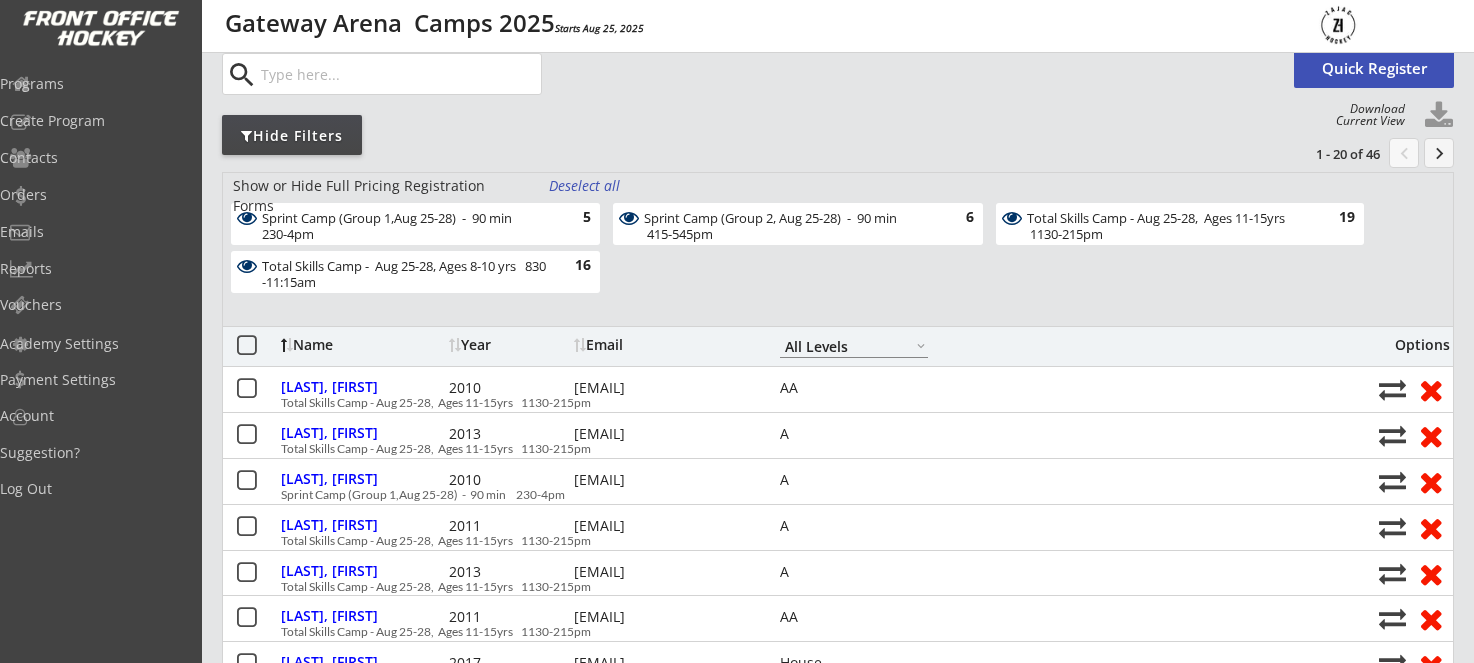 click on "Total Skills Camp -  Aug 25-28, Ages 8-10 yrs   830 -11:15am" at bounding box center (404, 274) 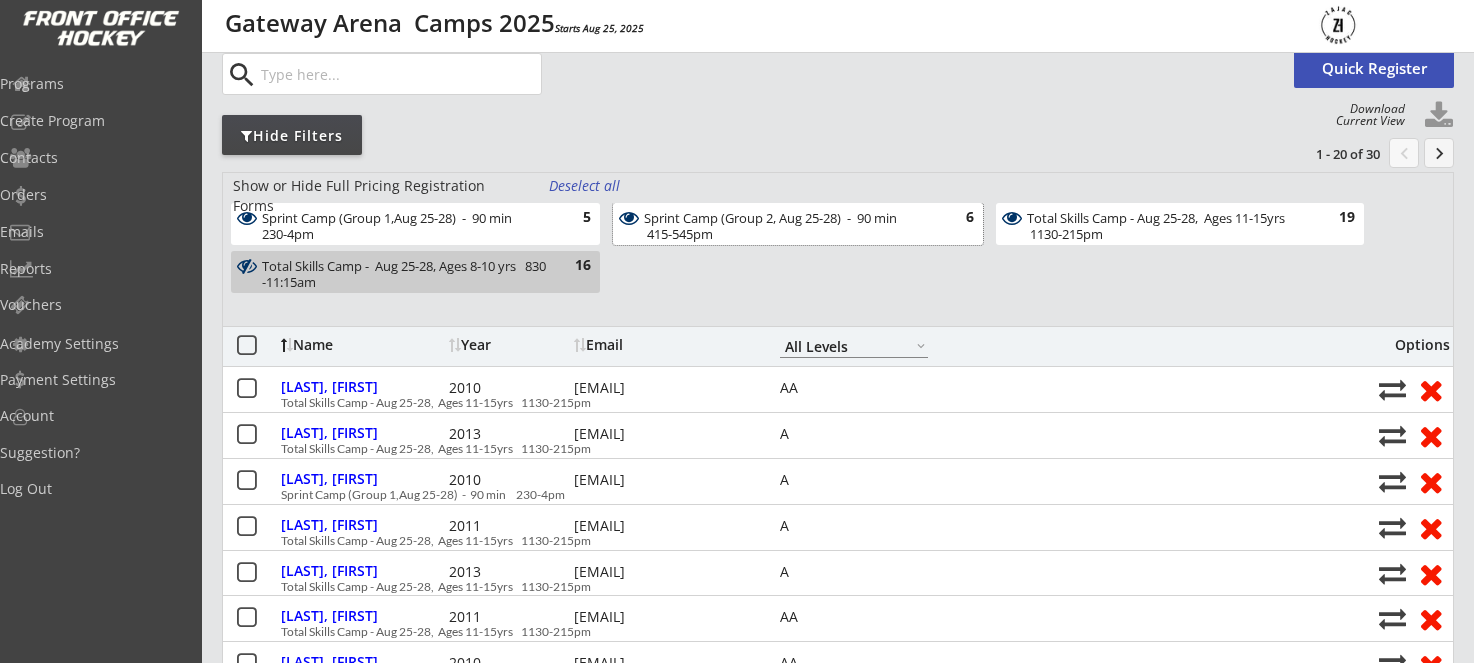 drag, startPoint x: 804, startPoint y: 226, endPoint x: 1106, endPoint y: 236, distance: 302.16553 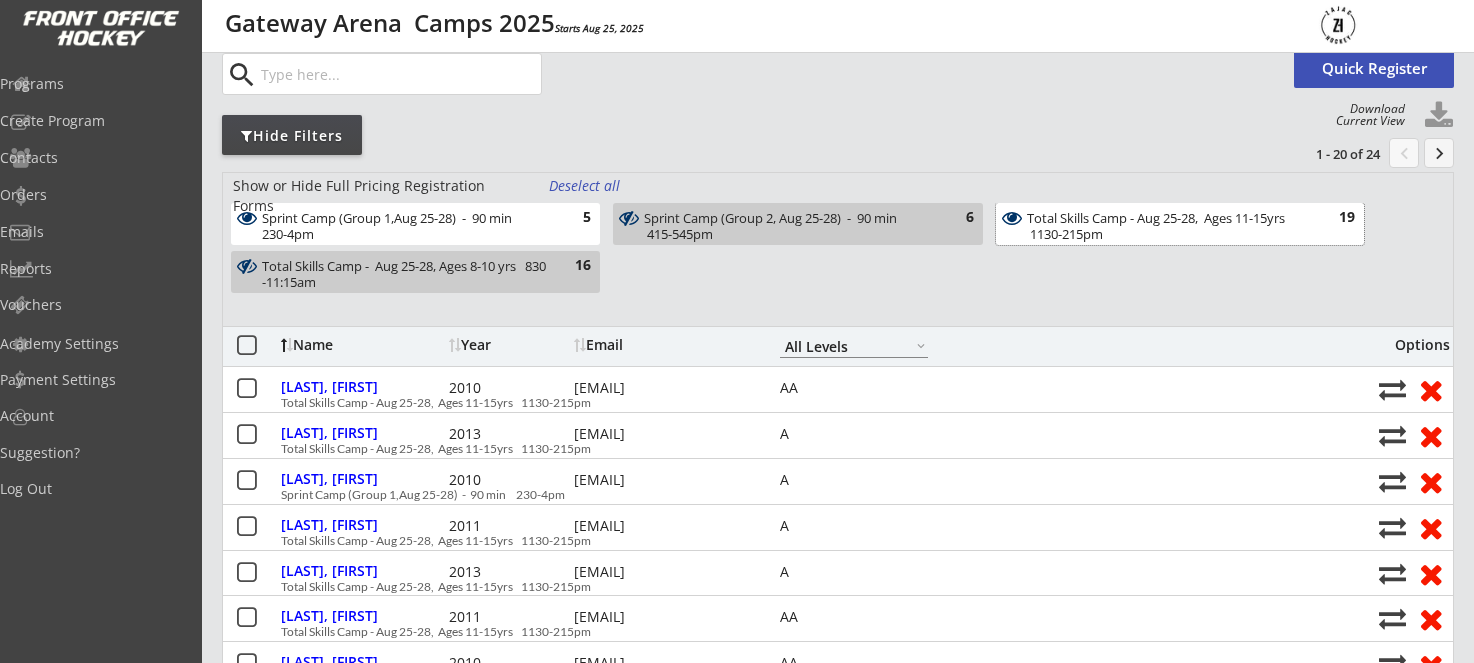 click on "Total Skills Camp - Aug 25-28,  Ages 11-15yrs    1130-215pm" at bounding box center (1168, 226) 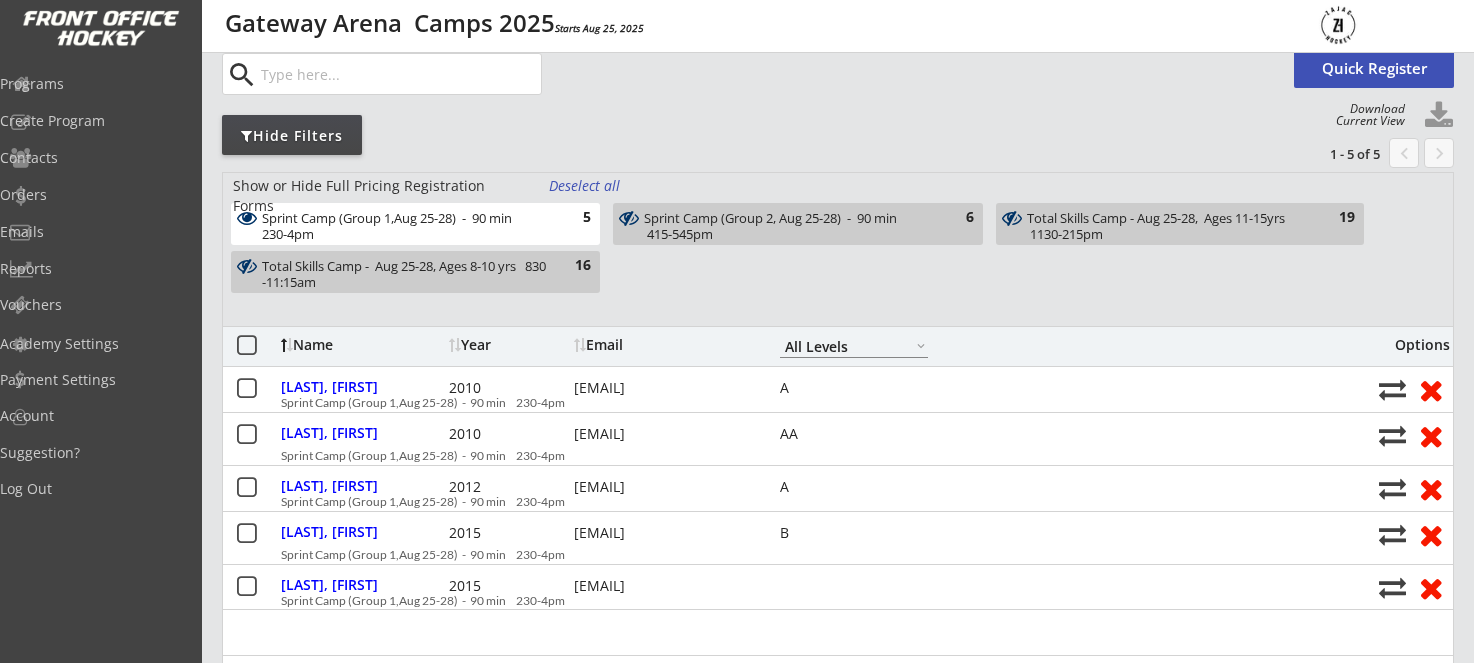 scroll, scrollTop: 130, scrollLeft: 0, axis: vertical 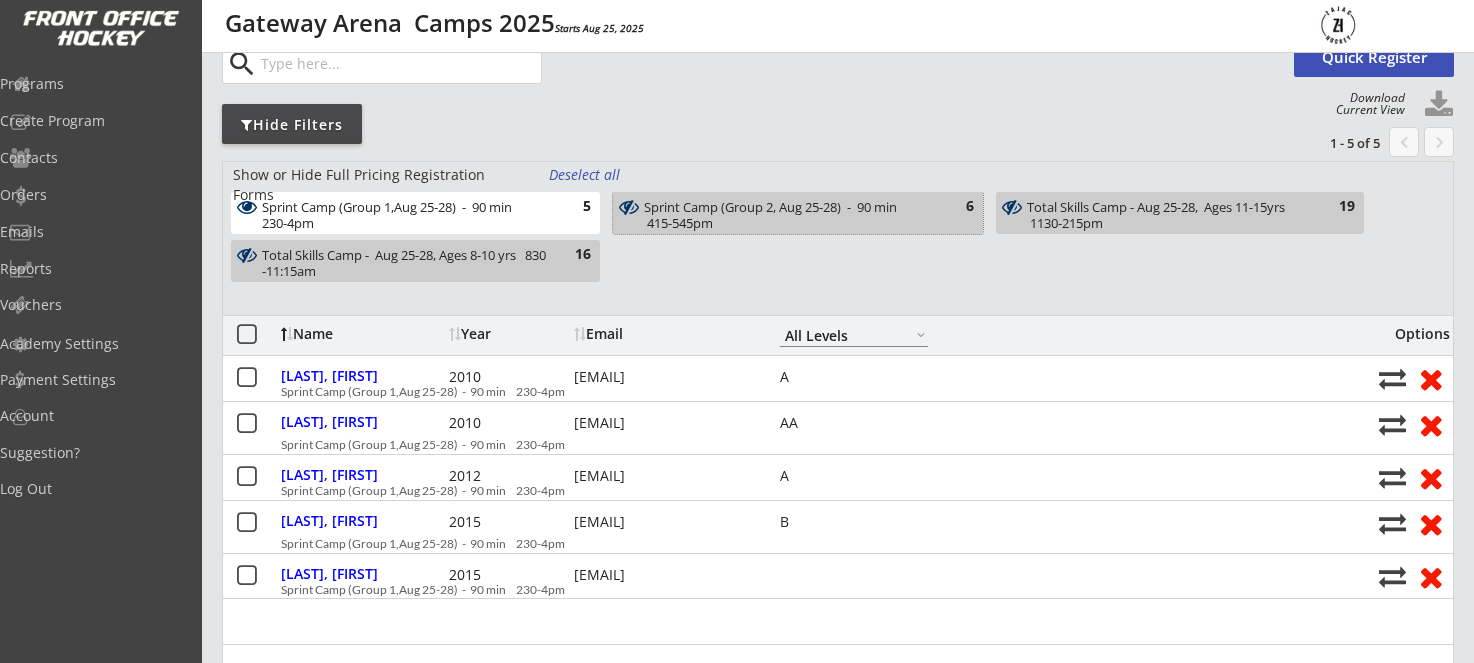 drag, startPoint x: 811, startPoint y: 207, endPoint x: 525, endPoint y: 214, distance: 286.08566 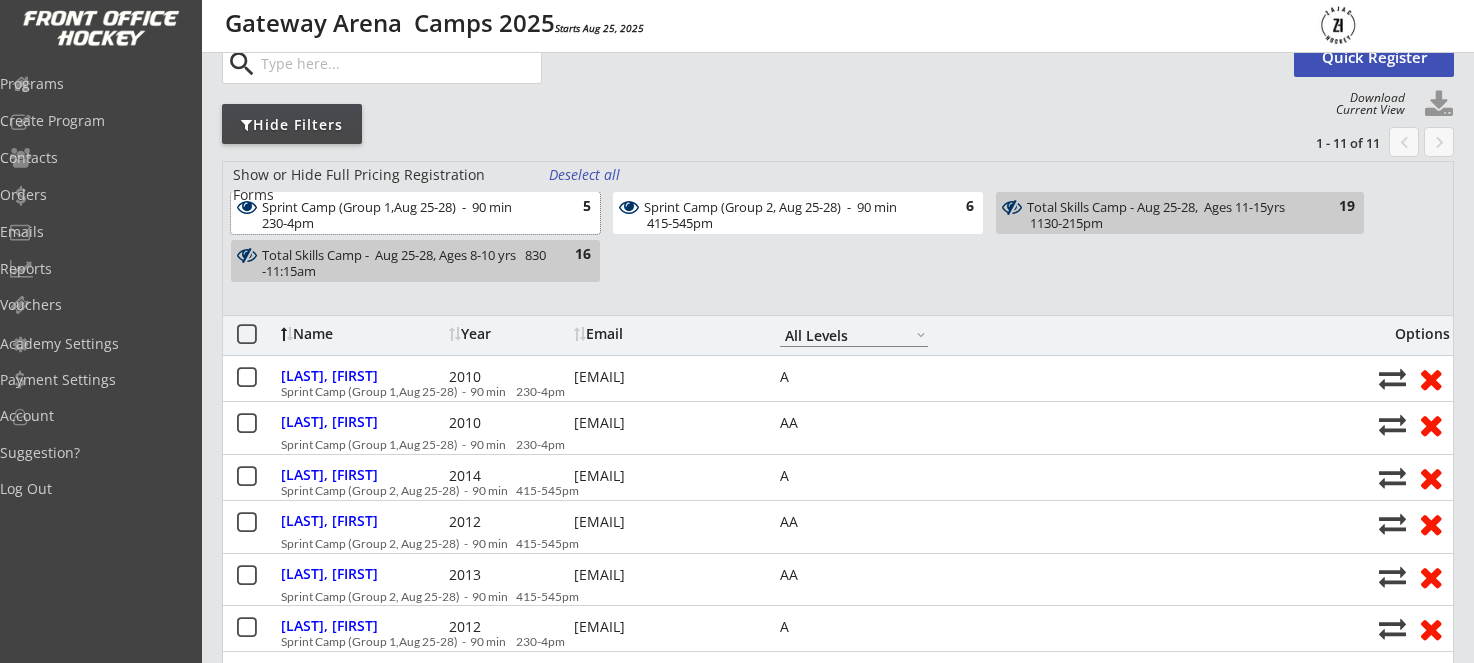 click on "Sprint Camp (Group 1,Aug 25-28)  -  90 min     230-4pm" at bounding box center [404, 215] 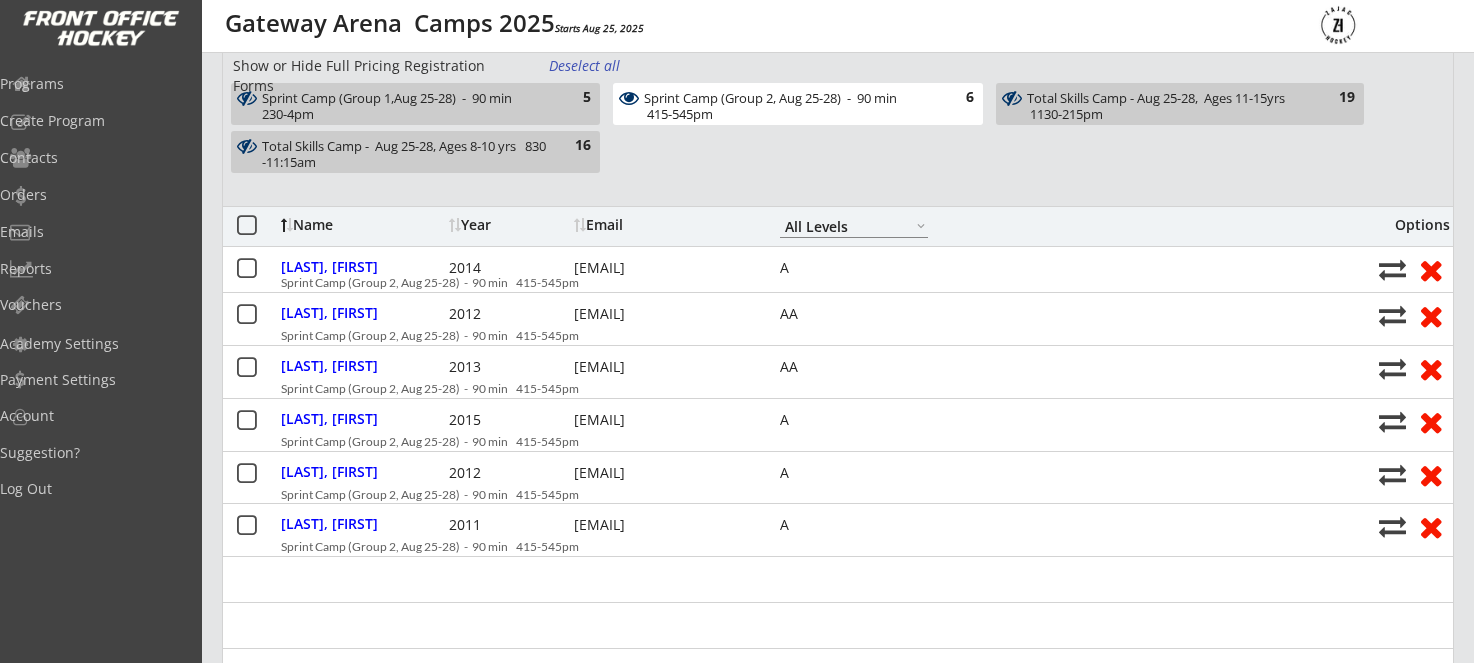 scroll, scrollTop: 226, scrollLeft: 0, axis: vertical 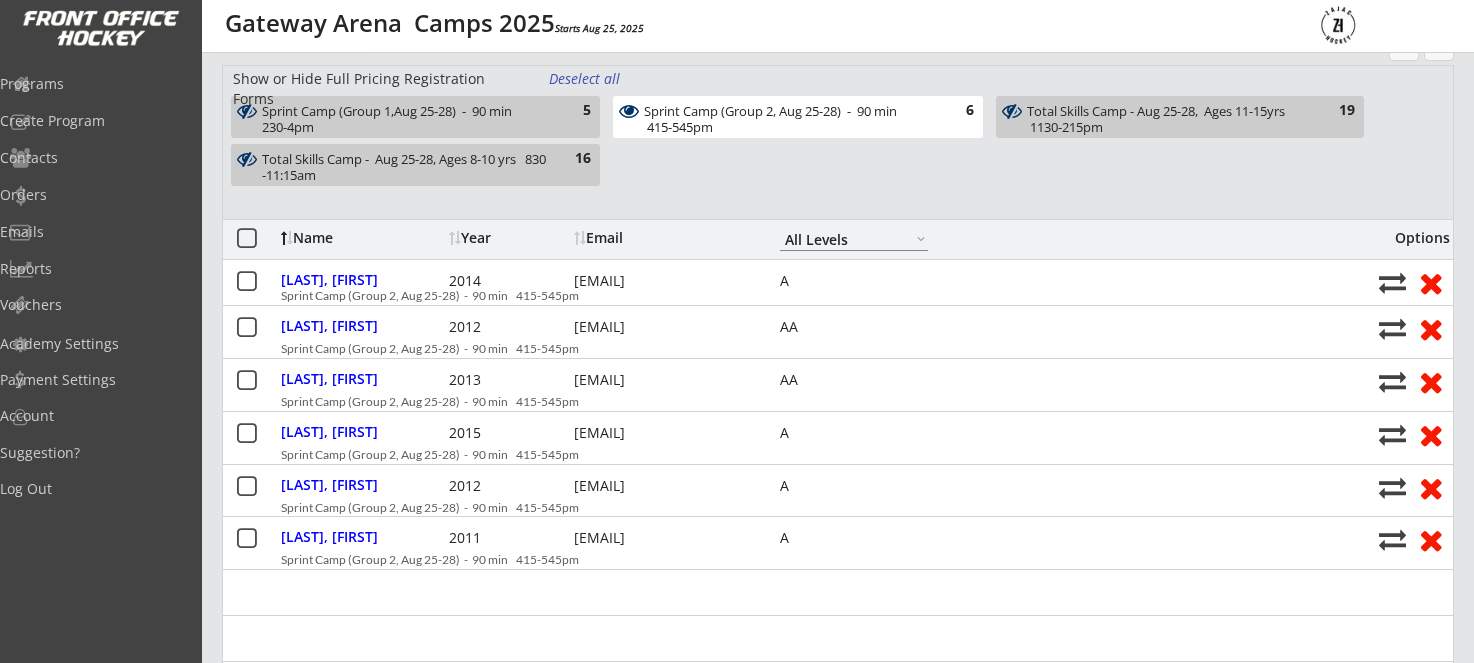drag, startPoint x: 458, startPoint y: 121, endPoint x: 619, endPoint y: 130, distance: 161.25136 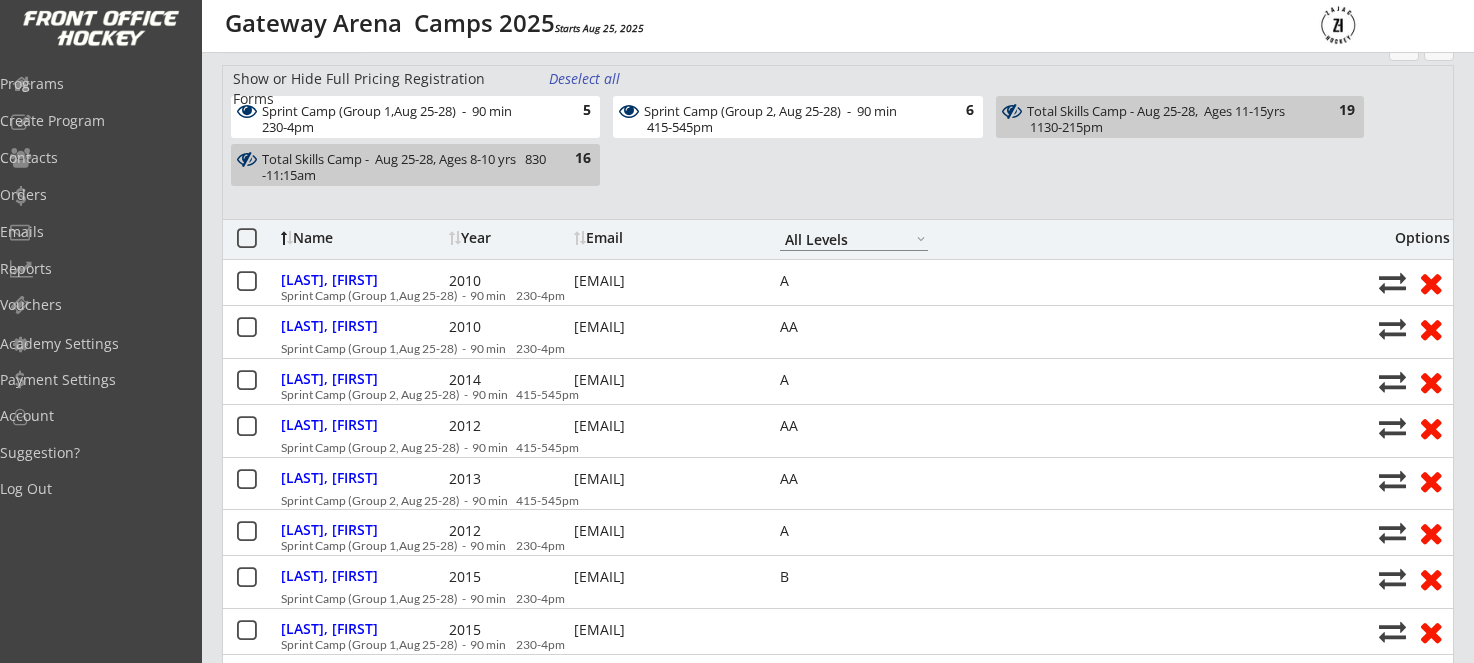 click on "Sprint Camp (Group 2, Aug 25-28)  -  90 min    415-545pm" at bounding box center [786, 119] 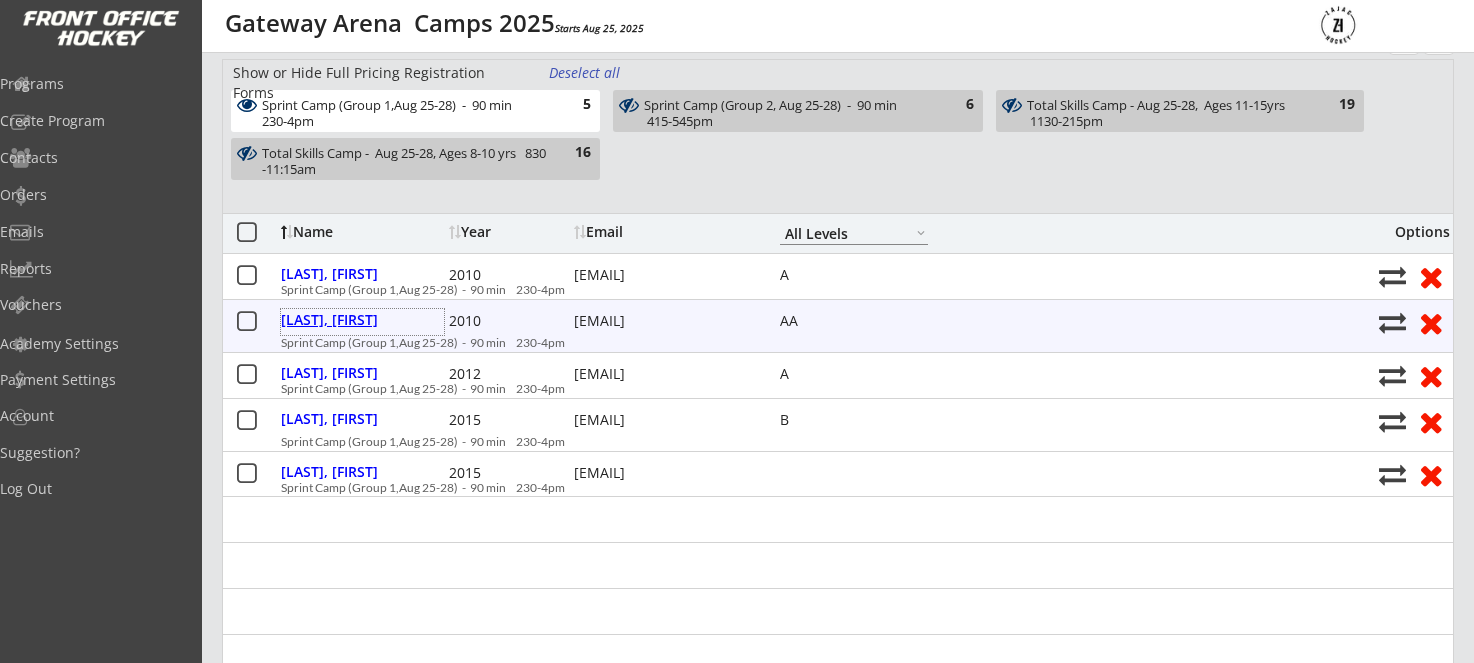scroll, scrollTop: 240, scrollLeft: 1, axis: both 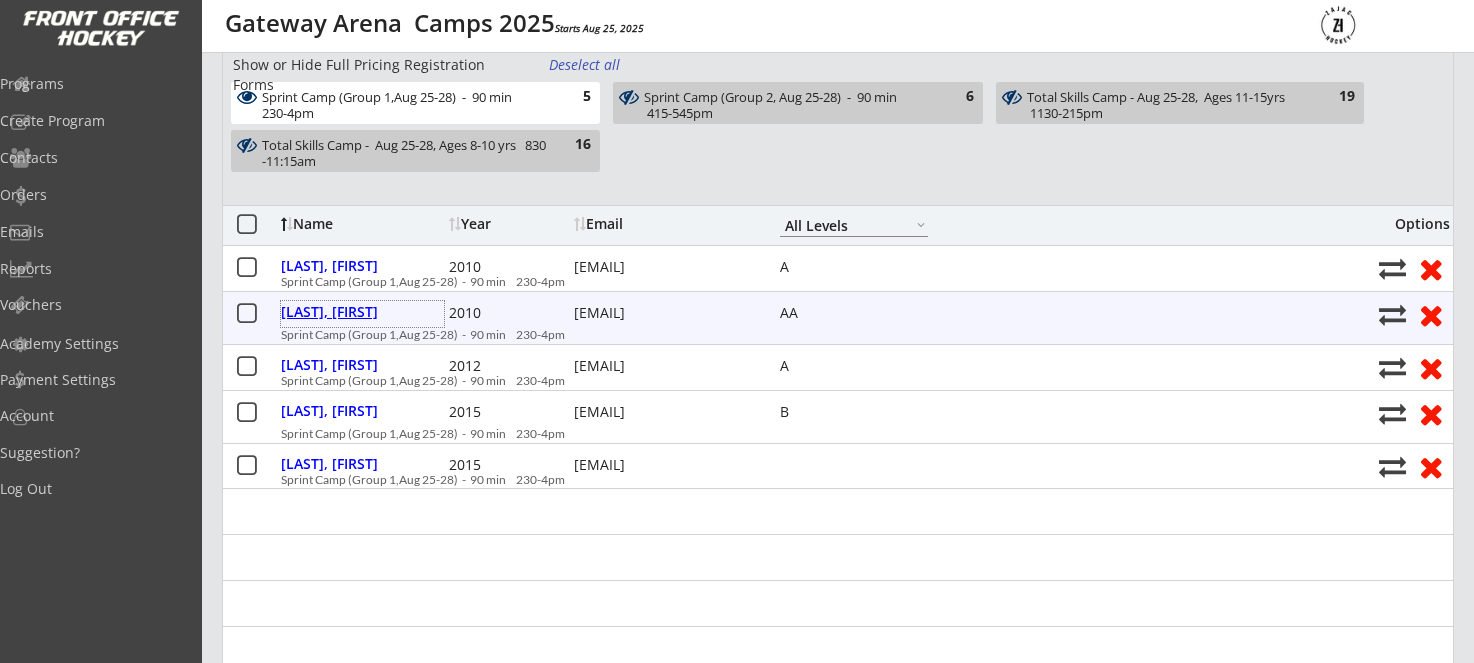 click on "[LAST], [FIRST]" at bounding box center (362, 314) 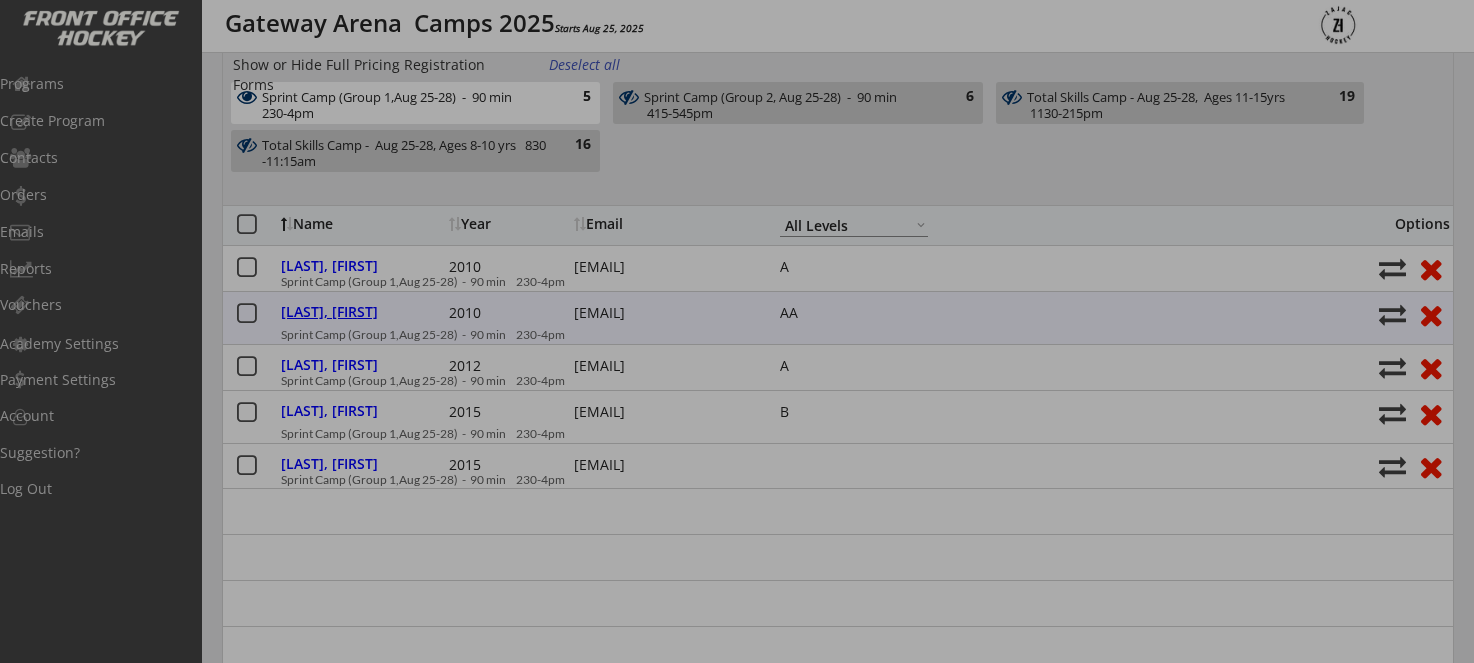 scroll, scrollTop: 226, scrollLeft: 0, axis: vertical 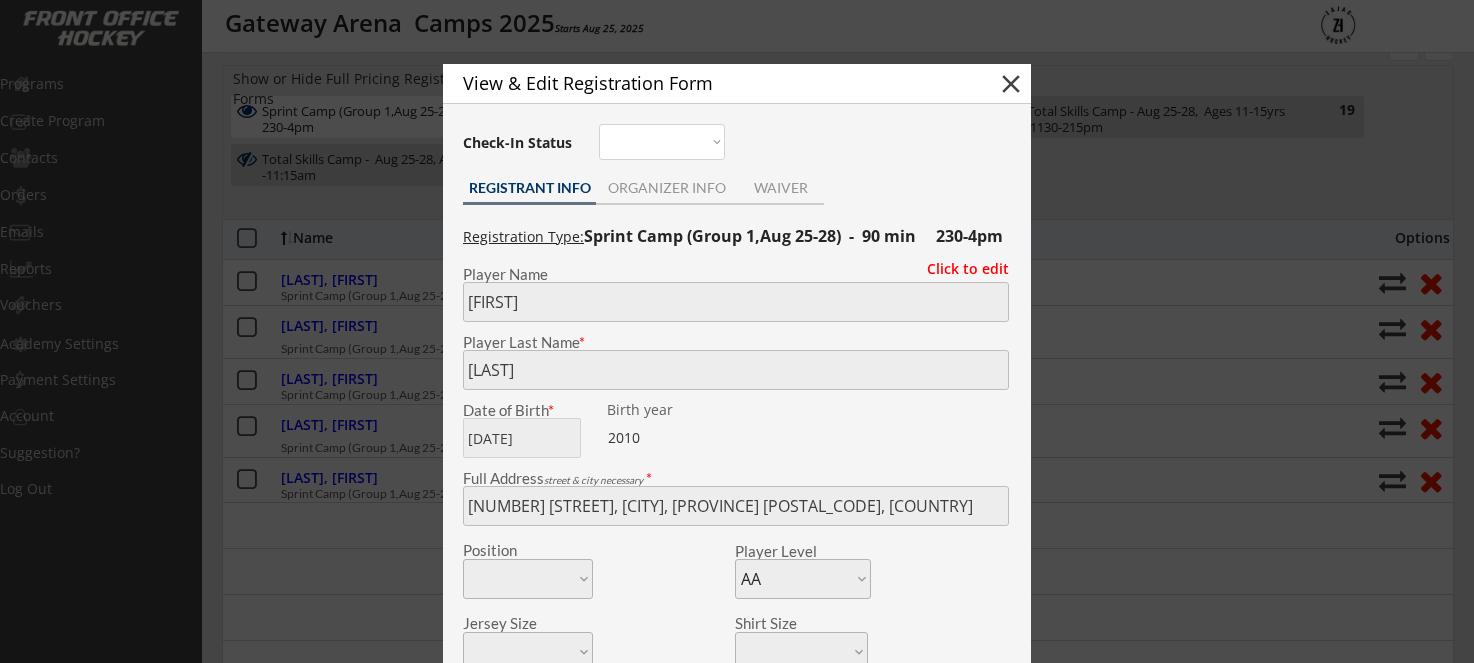 click on "Sprint Camp (Group 1,Aug 25-28)  -  90 min     230-4pm" at bounding box center (793, 236) 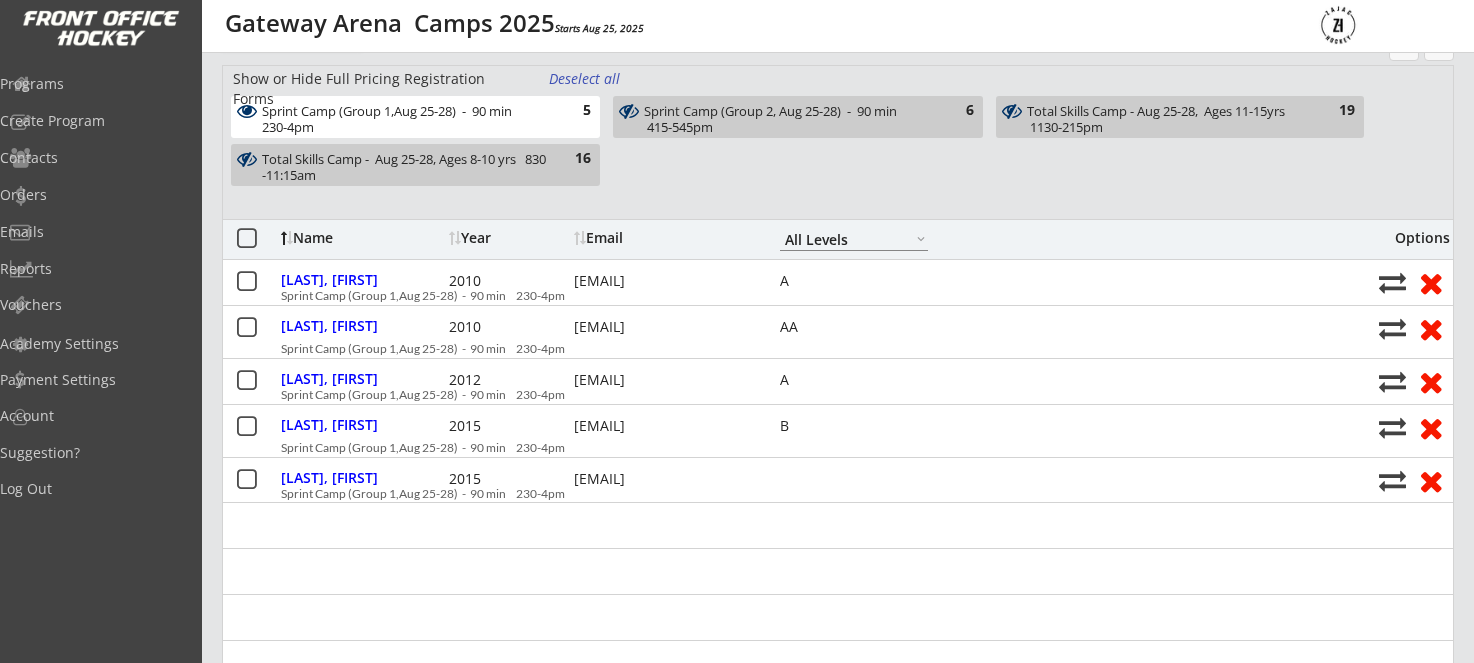 scroll, scrollTop: 226, scrollLeft: 2, axis: both 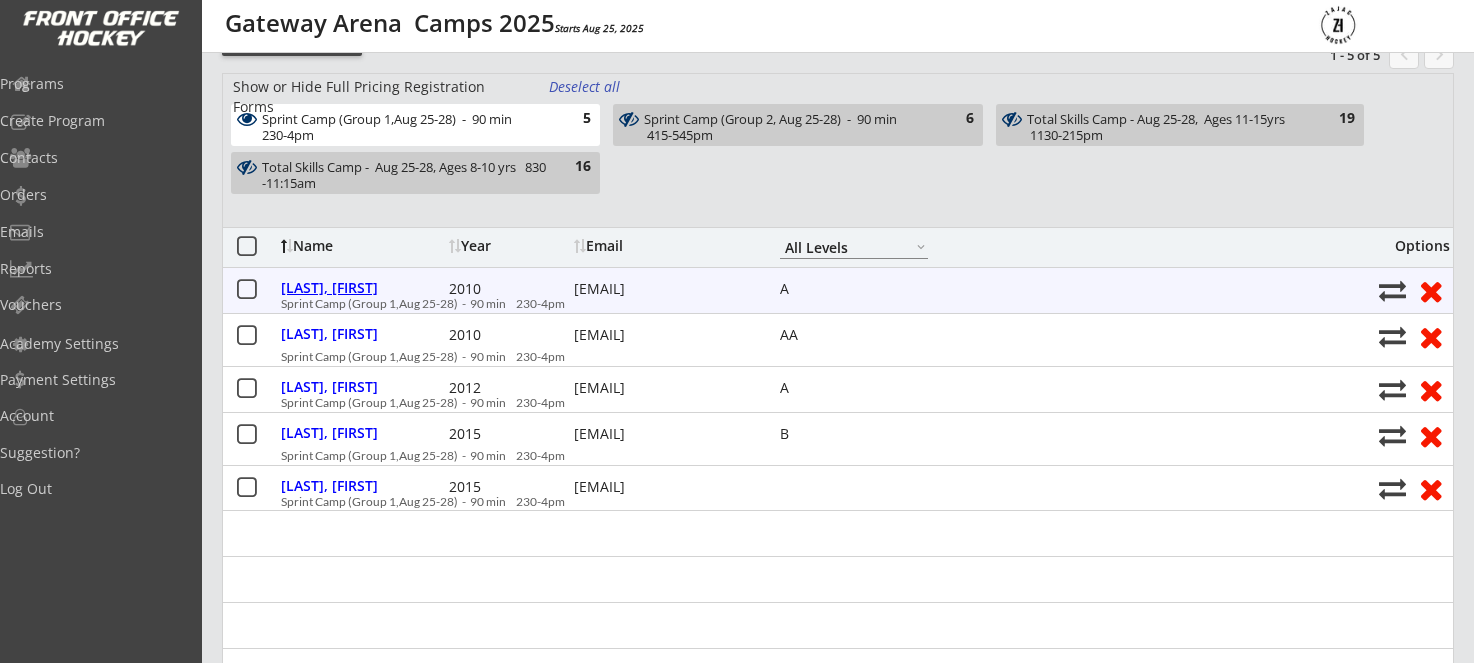 click on "[LAST], [FIRST] [YEAR] [EMAIL] A Sprint Camp (Group 1,Aug 25-28)  -  90 min     230-4pm" at bounding box center (838, 290) 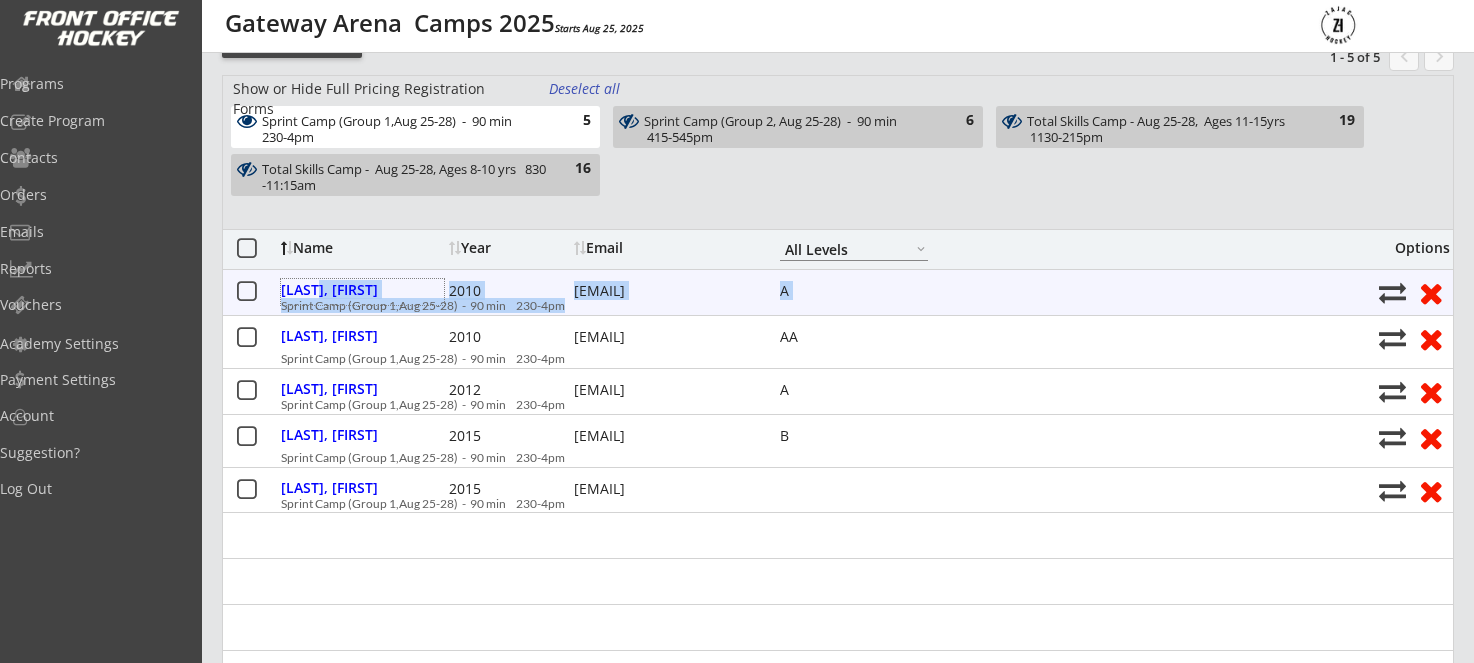 scroll, scrollTop: 222, scrollLeft: 1, axis: both 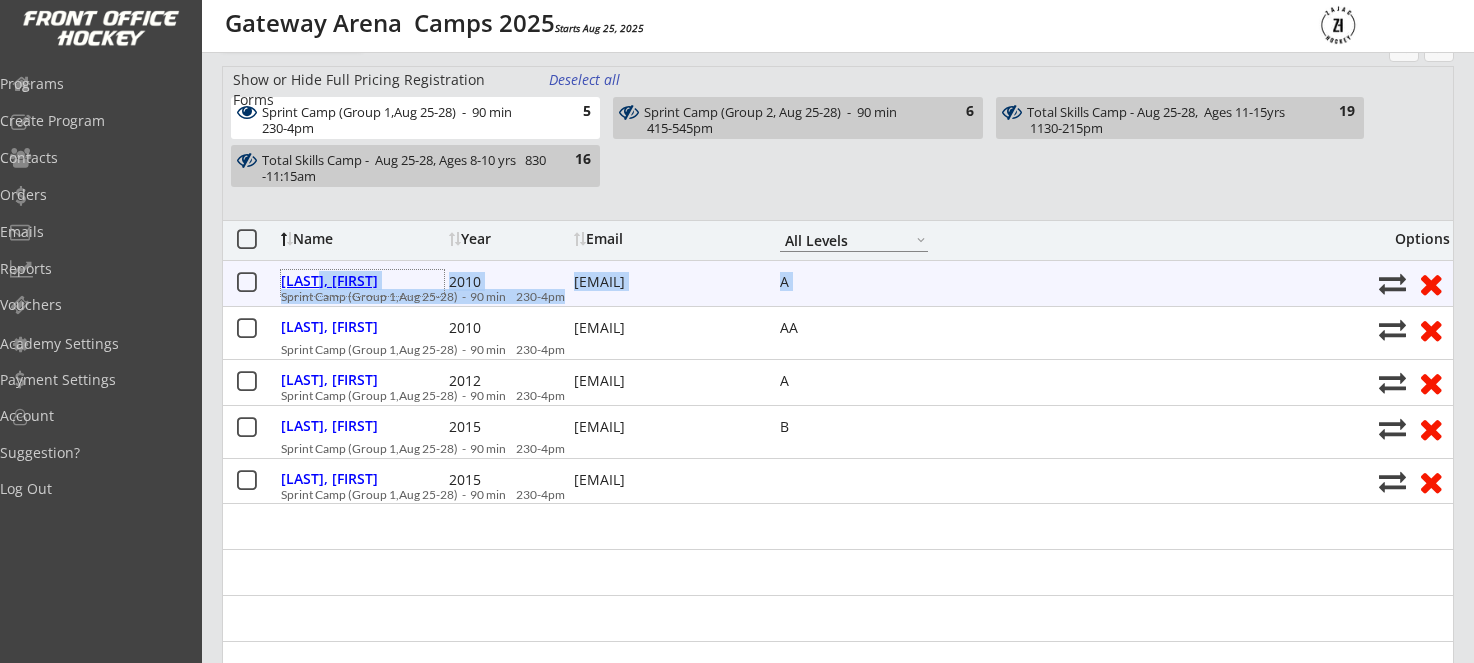 click on "[LAST], [FIRST]" at bounding box center (362, 281) 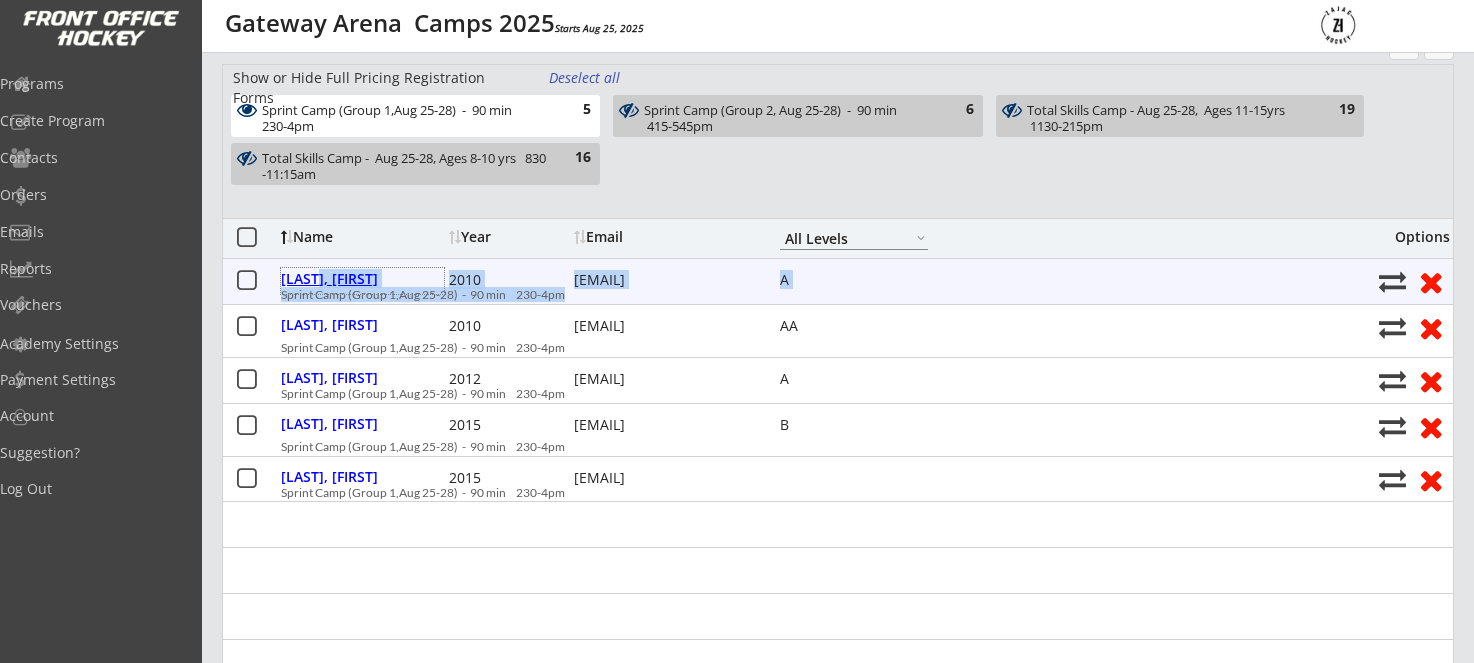 type on "[FIRST]" 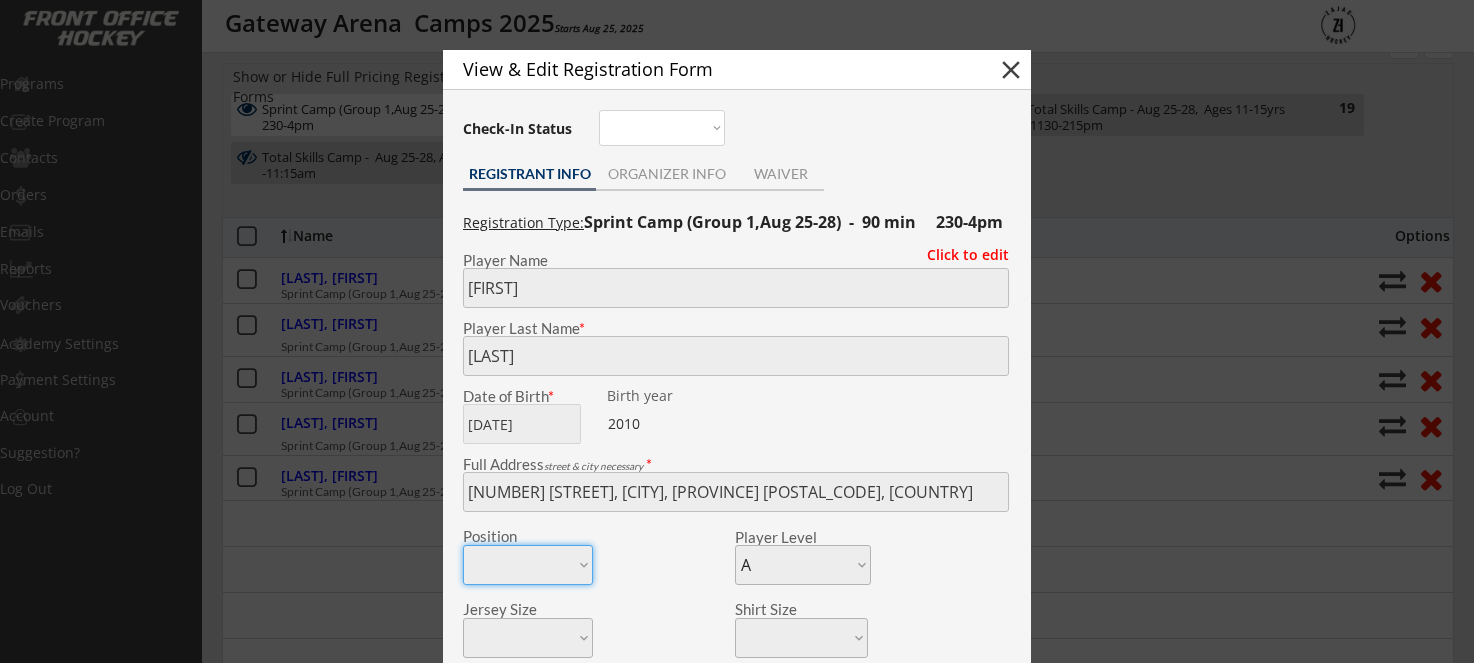 click on "close" at bounding box center [1011, 70] 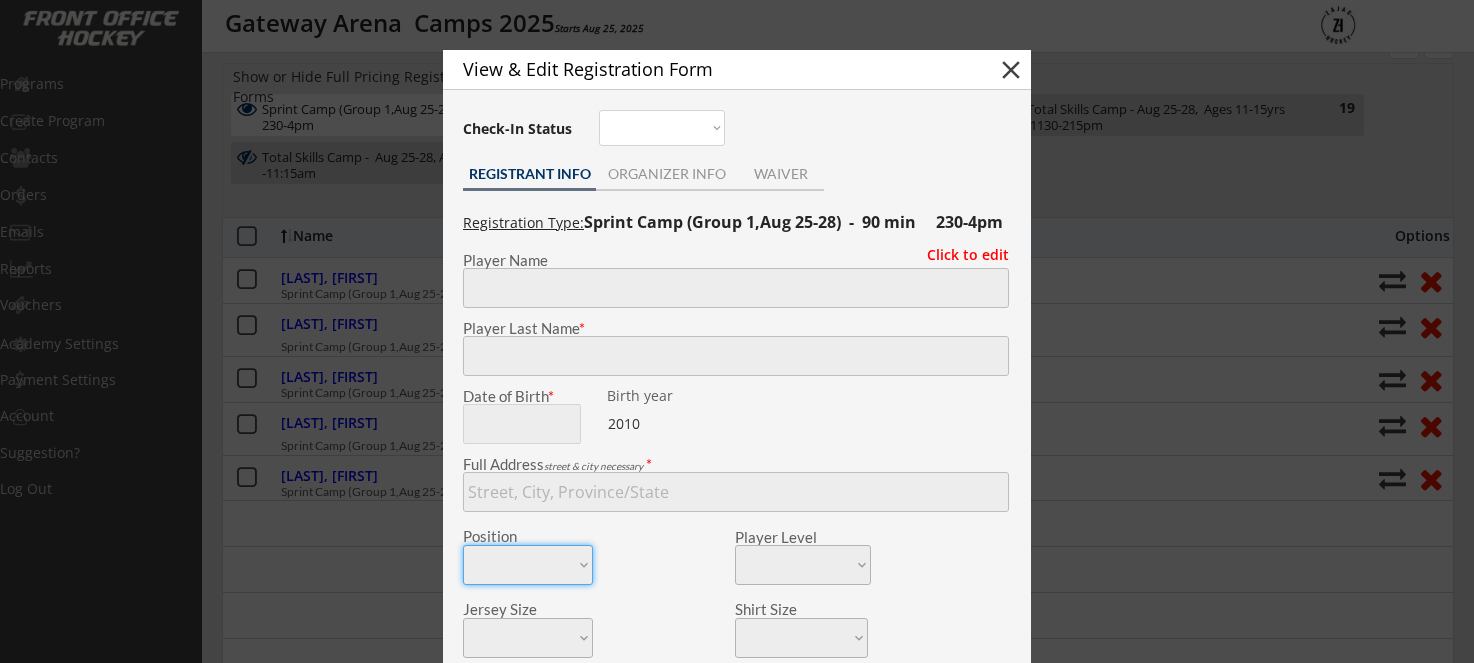 type 